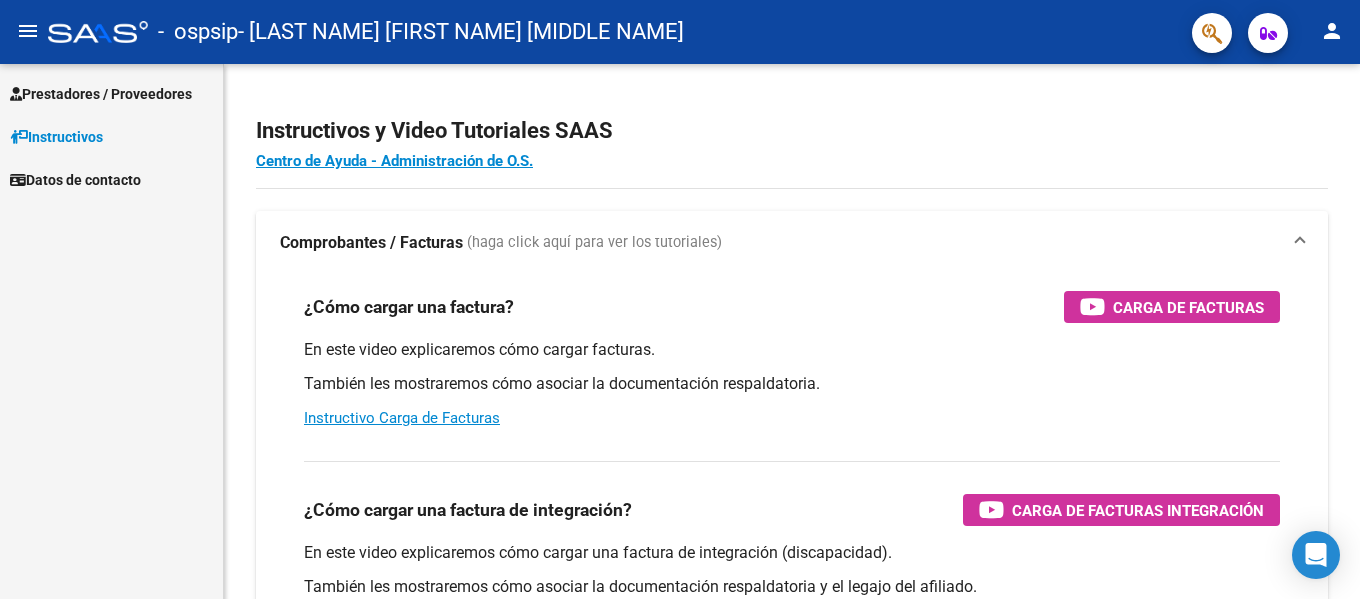 scroll, scrollTop: 0, scrollLeft: 0, axis: both 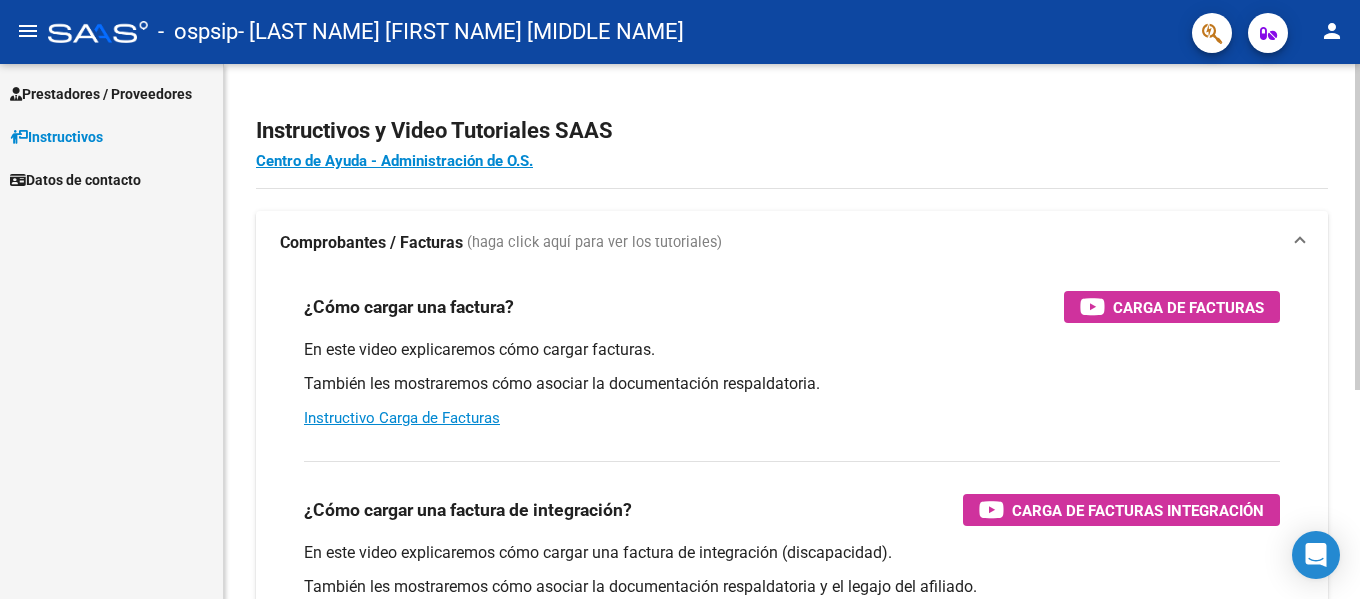 drag, startPoint x: 0, startPoint y: 0, endPoint x: 1344, endPoint y: 120, distance: 1349.3466 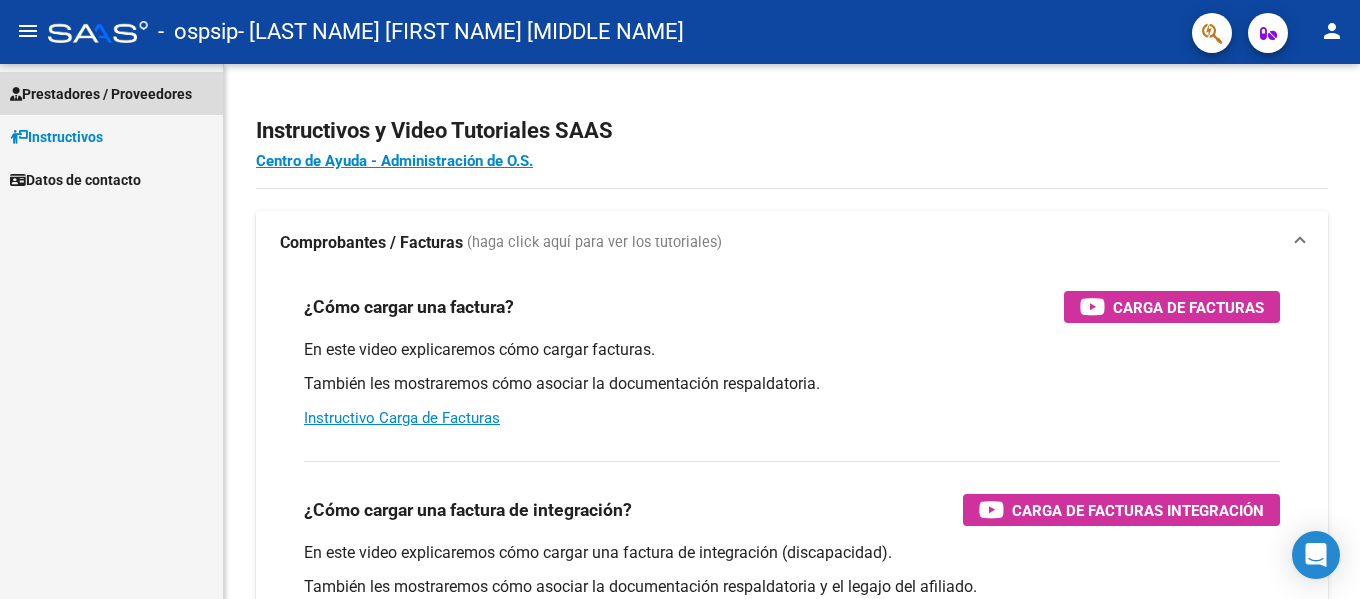 click on "Prestadores / Proveedores" at bounding box center (101, 94) 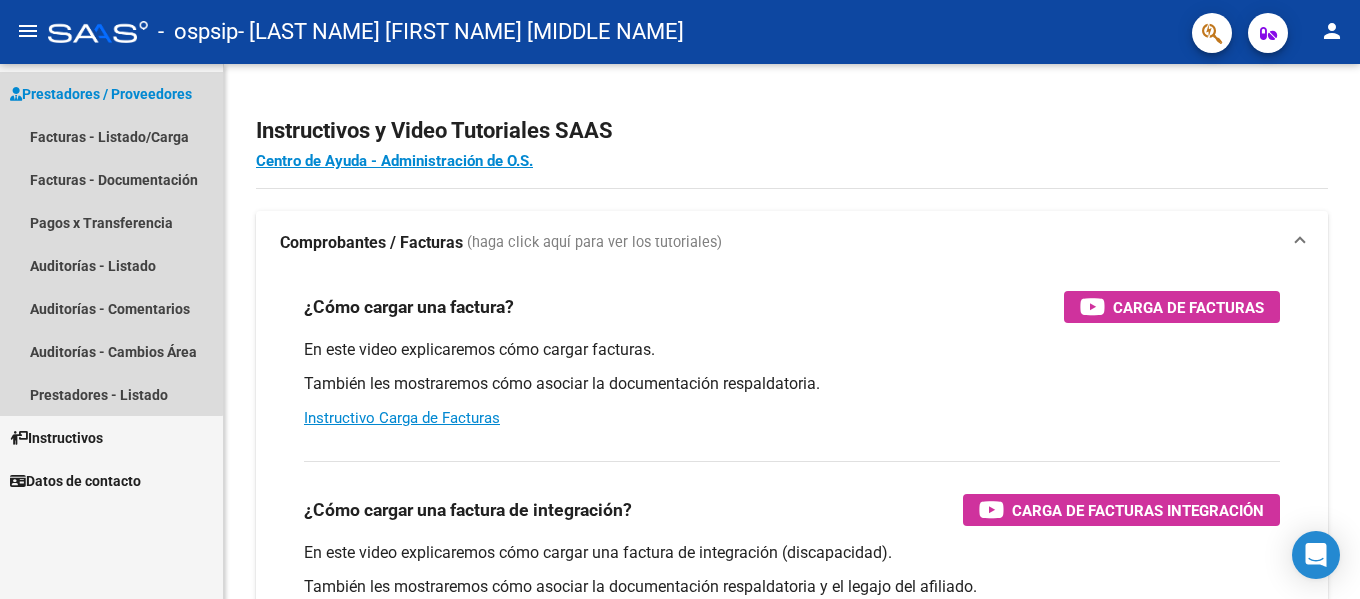 click on "Prestadores / Proveedores" at bounding box center (101, 94) 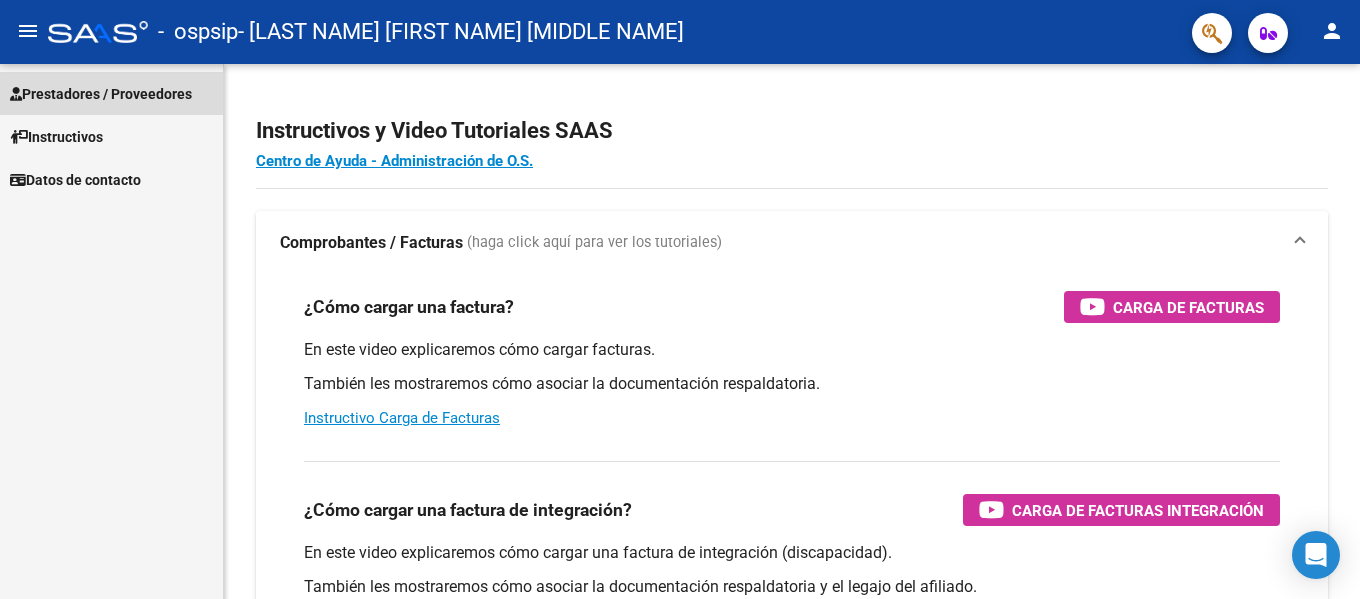click at bounding box center [16, 94] 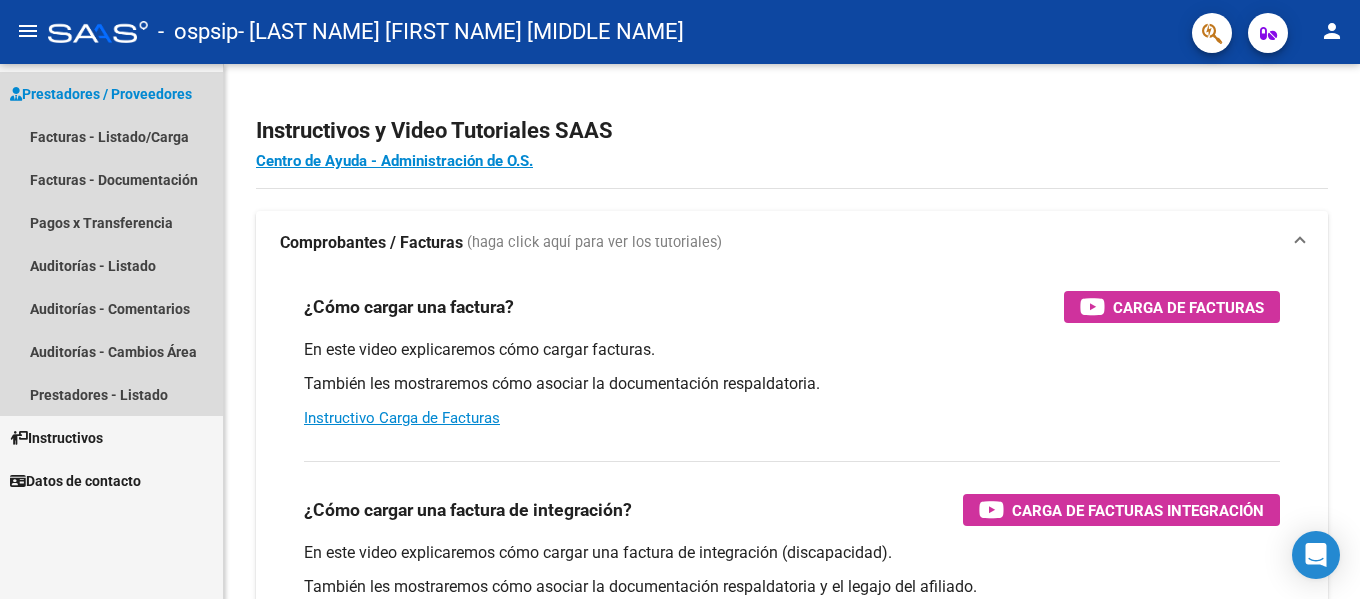 click on "Prestadores / Proveedores" at bounding box center (101, 94) 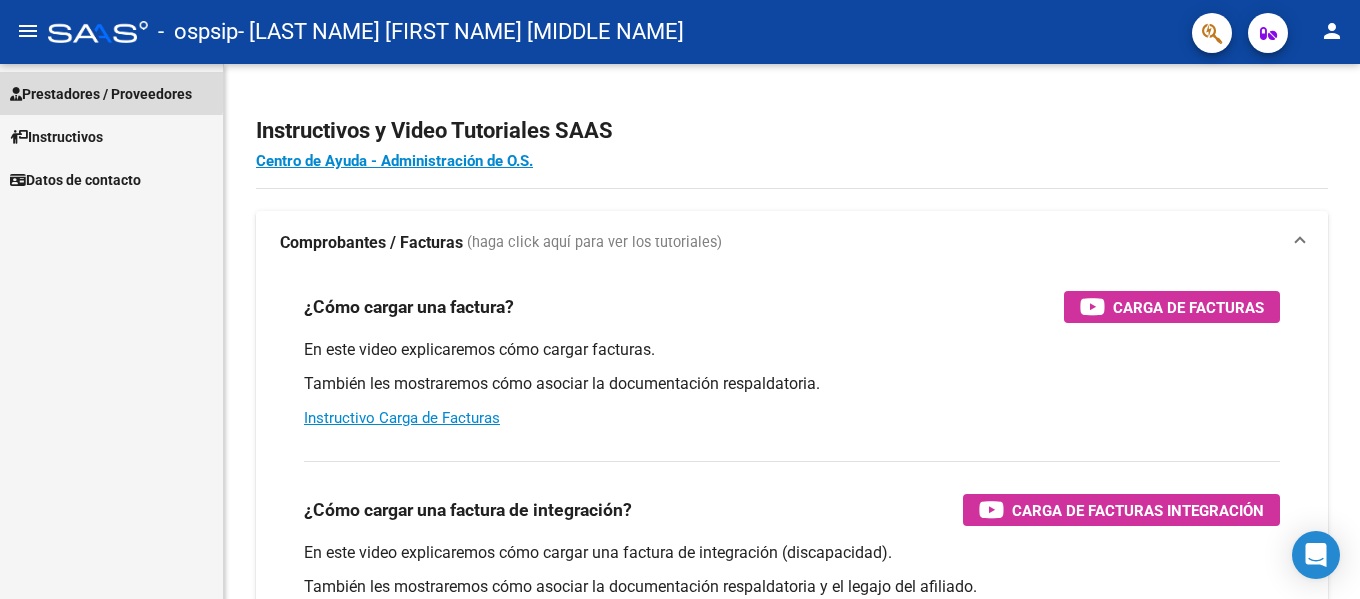 click on "Prestadores / Proveedores" at bounding box center (101, 94) 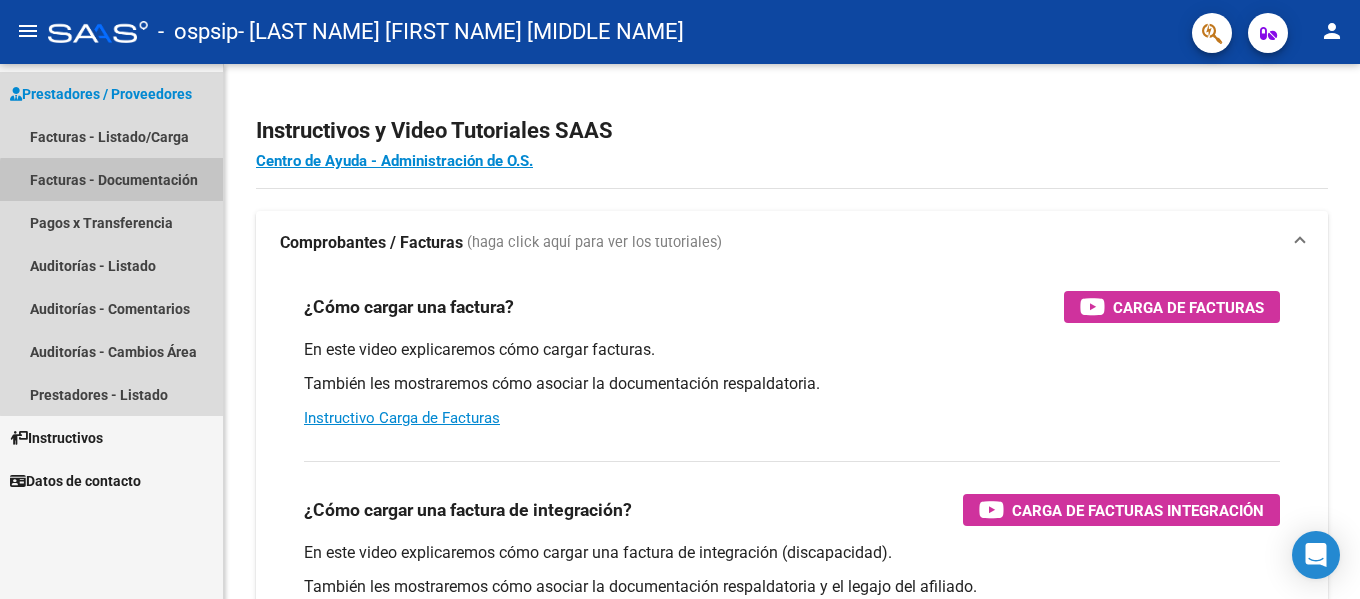 click on "Facturas - Documentación" at bounding box center [111, 179] 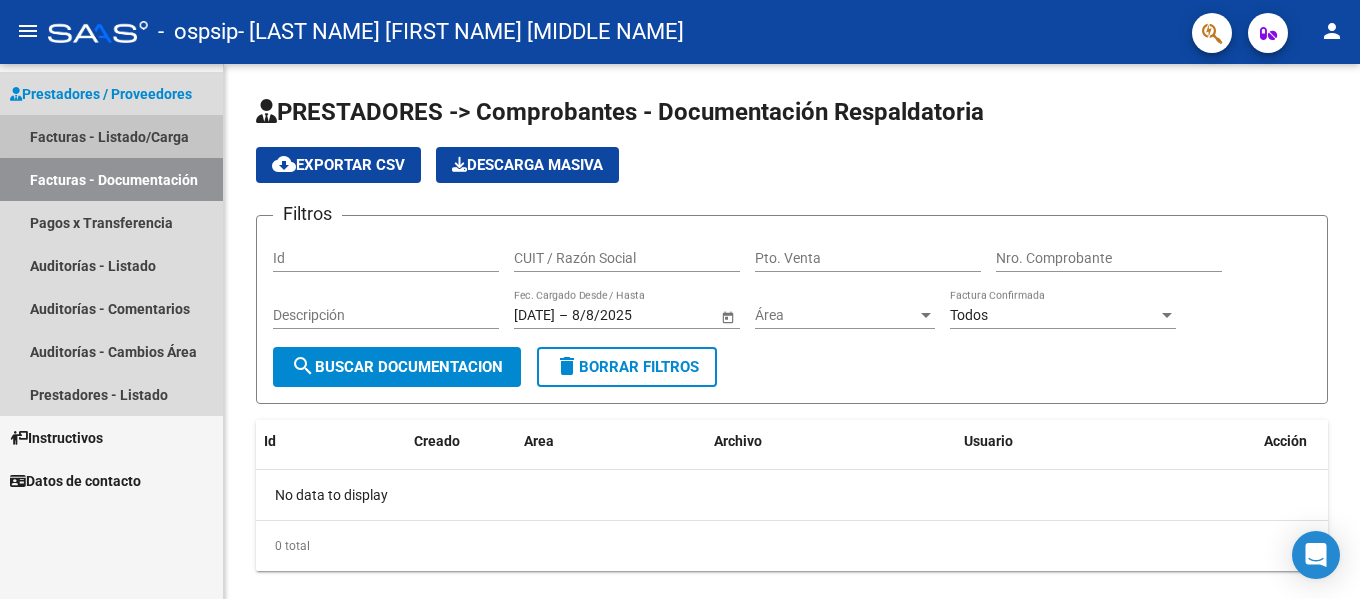 click on "Facturas - Listado/Carga" at bounding box center (111, 136) 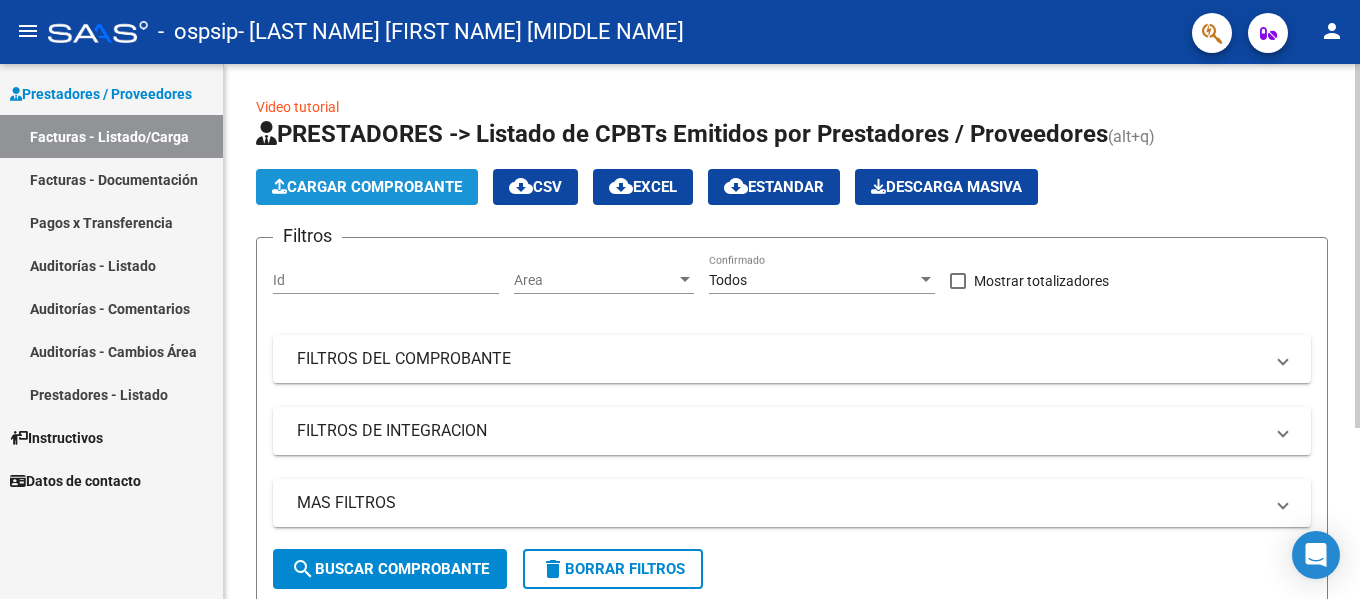 click on "Cargar Comprobante" 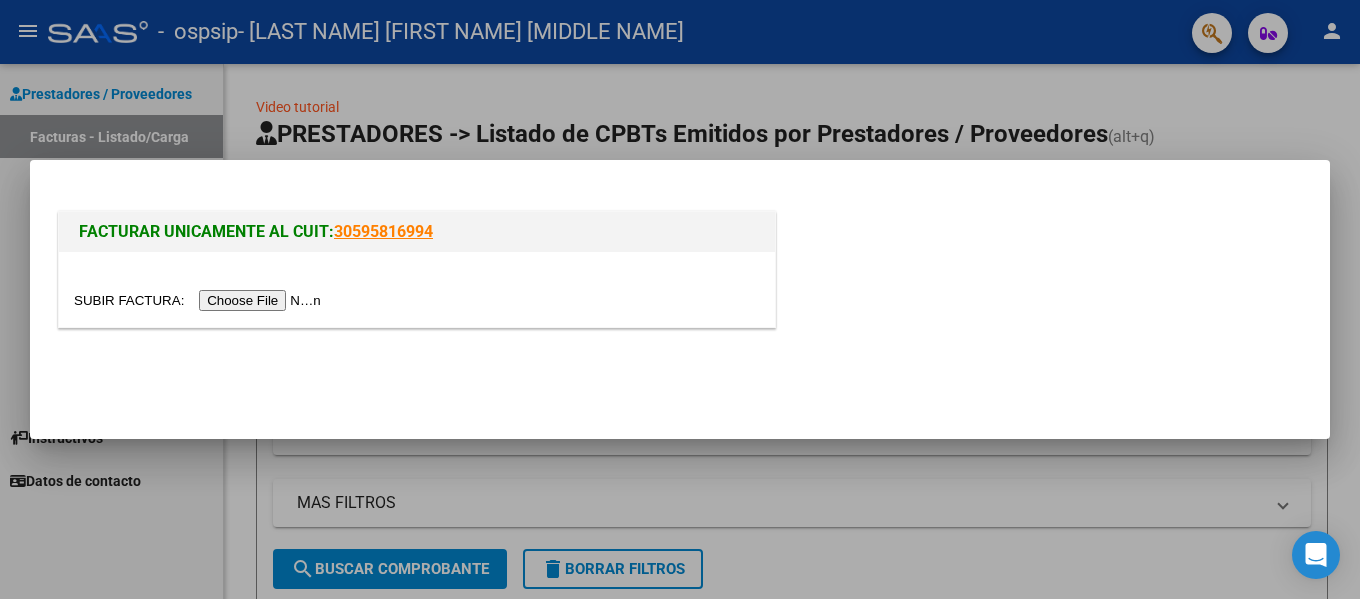 click at bounding box center (200, 300) 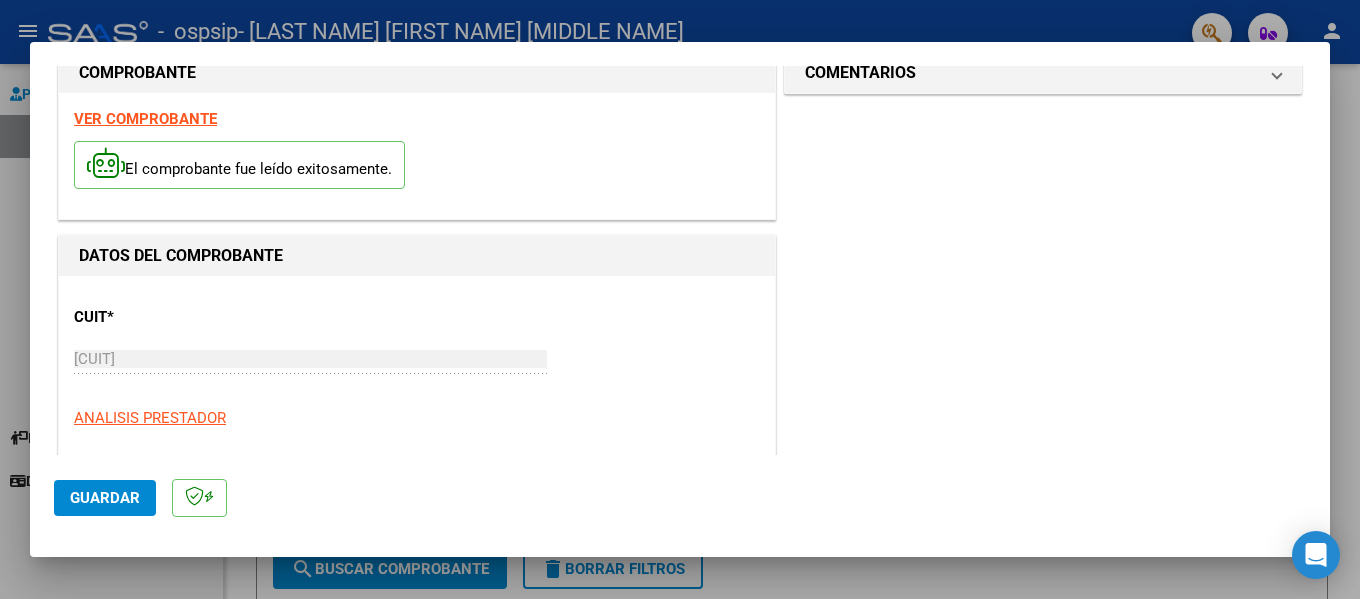 scroll, scrollTop: 80, scrollLeft: 0, axis: vertical 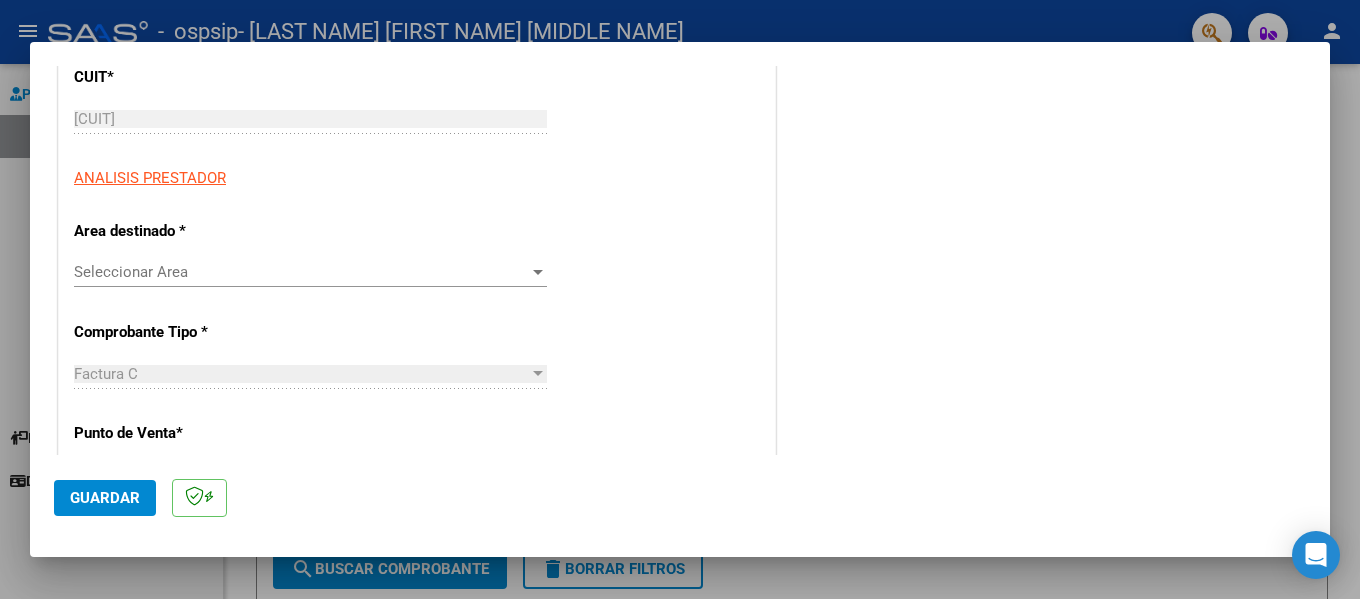 click at bounding box center (538, 272) 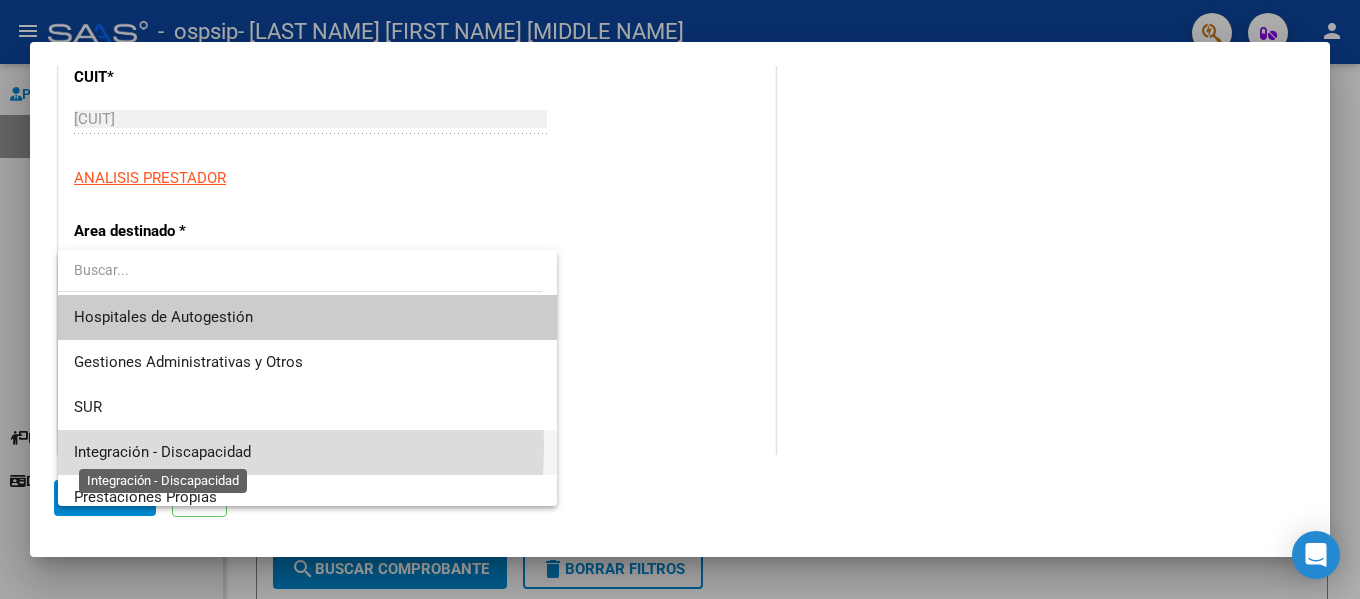 click on "Integración - Discapacidad" at bounding box center [162, 452] 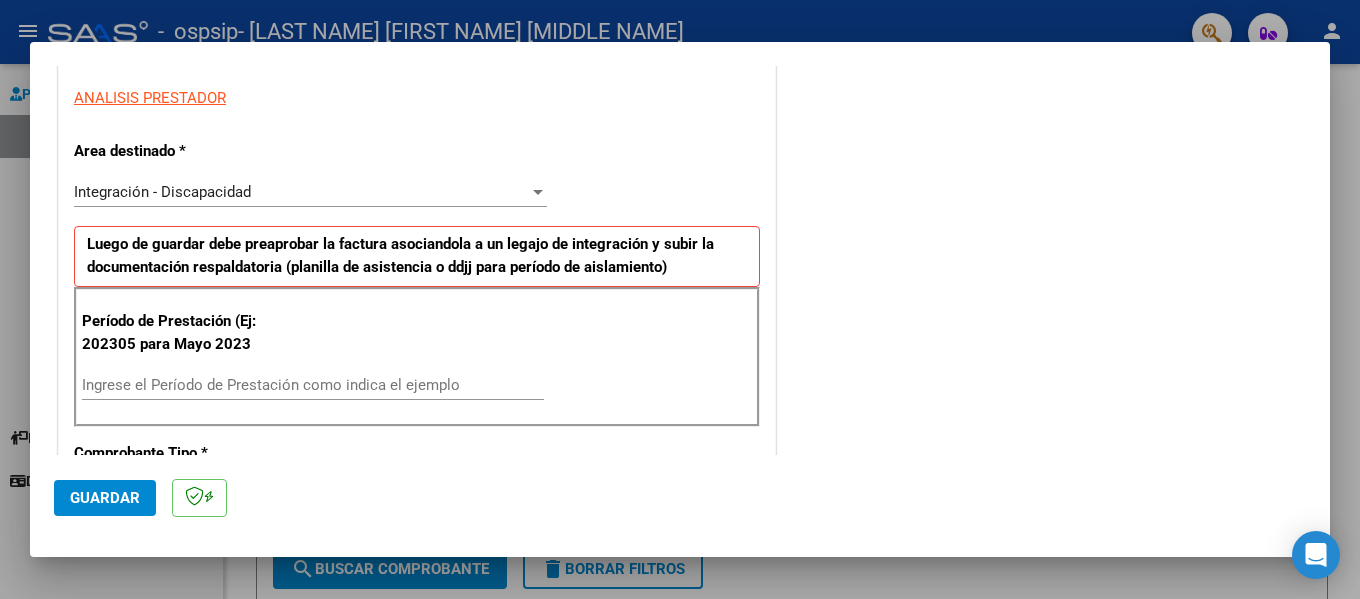 scroll, scrollTop: 400, scrollLeft: 0, axis: vertical 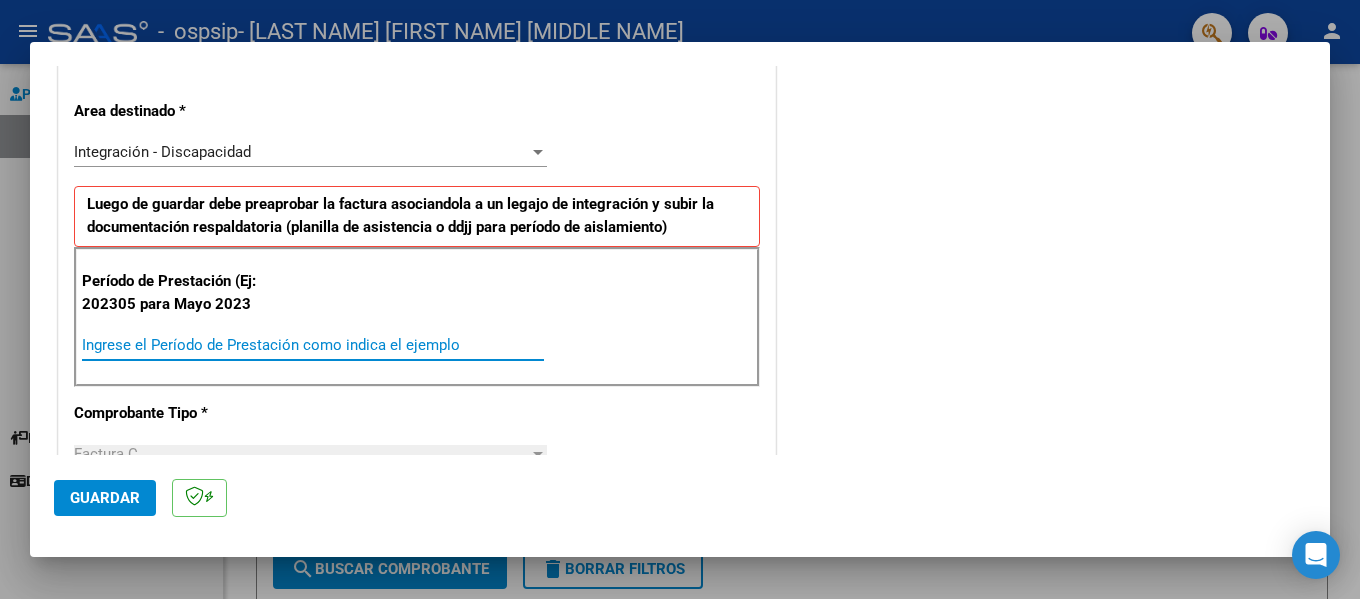 click on "Ingrese el Período de Prestación como indica el ejemplo" at bounding box center (313, 345) 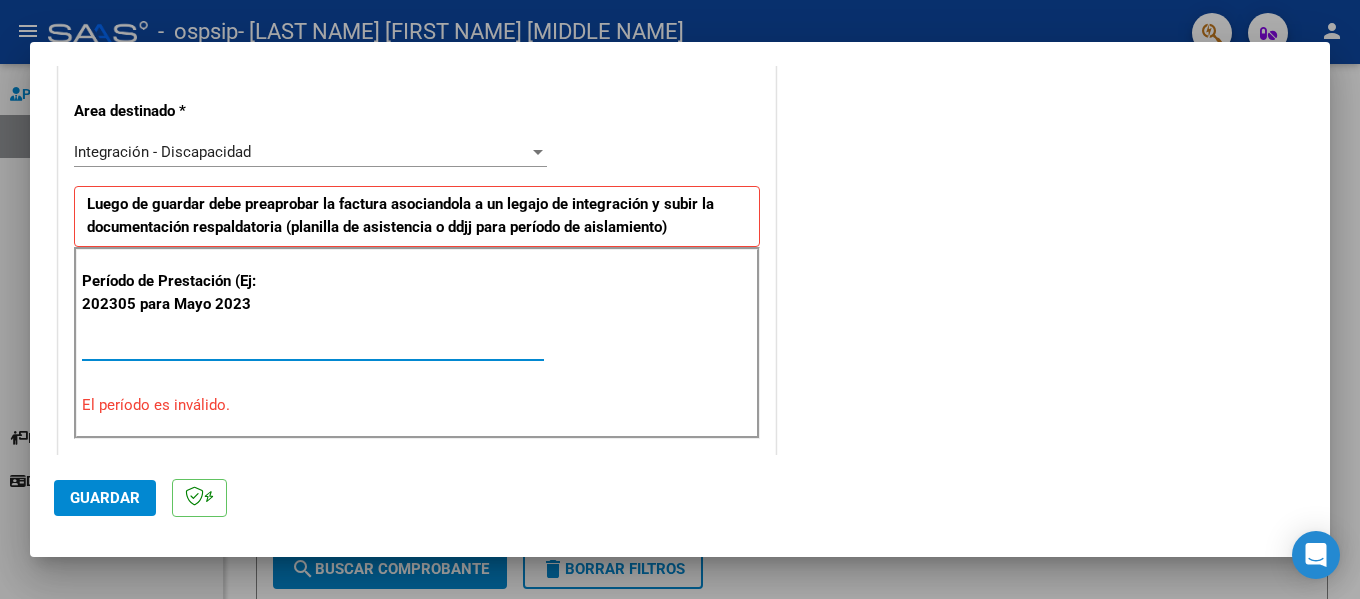 click on "[DATE]" at bounding box center [313, 345] 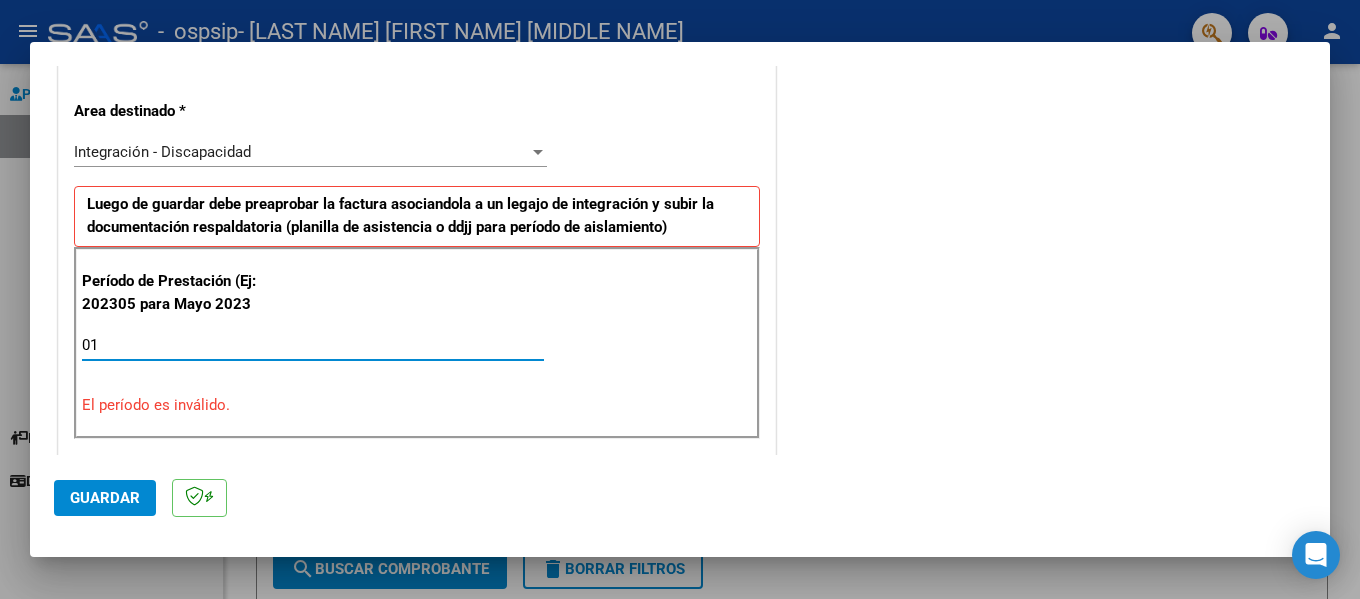 type on "0" 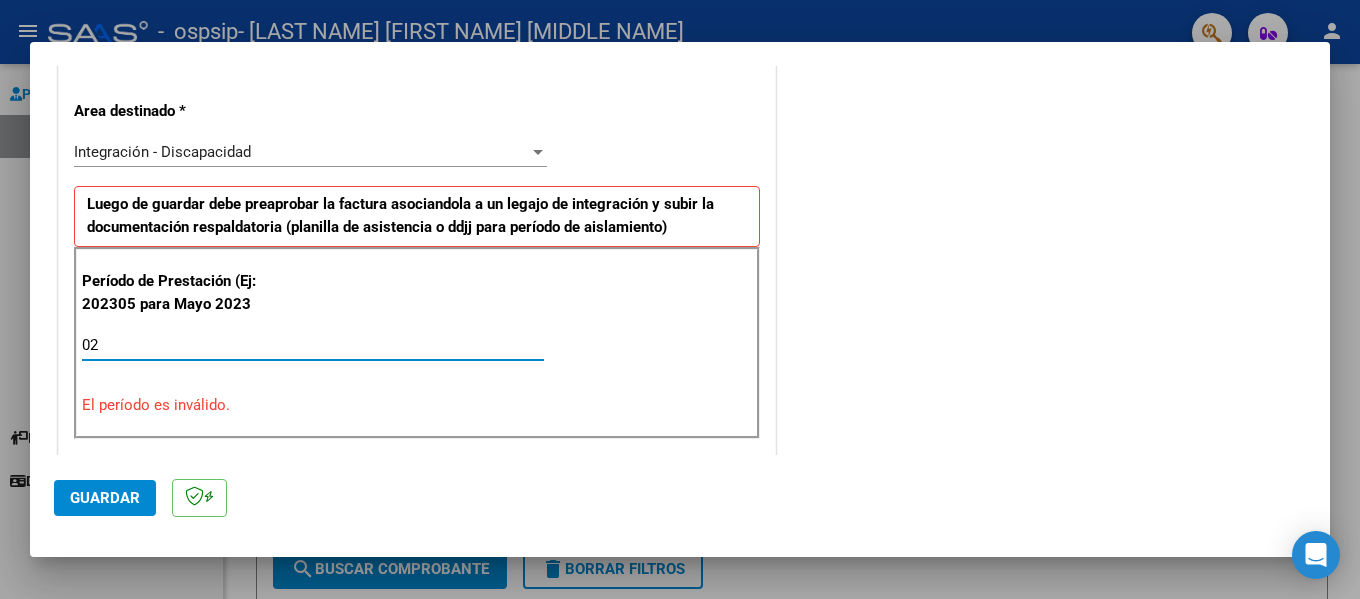 type on "0" 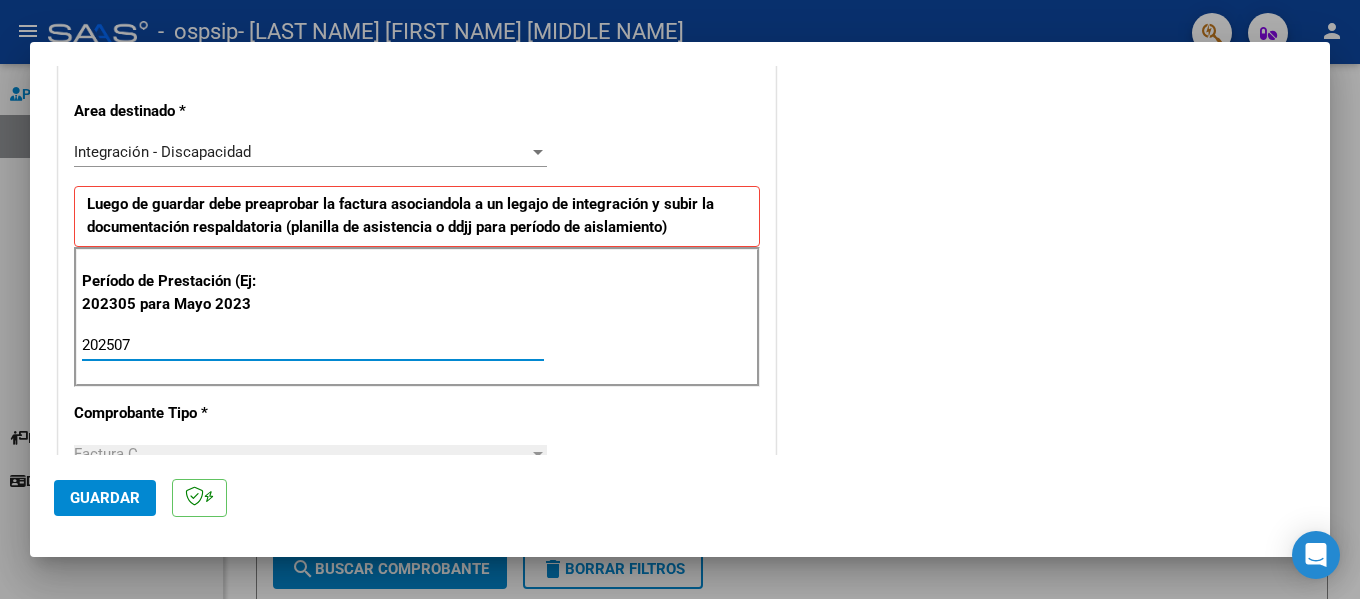 click on "202507" at bounding box center [313, 345] 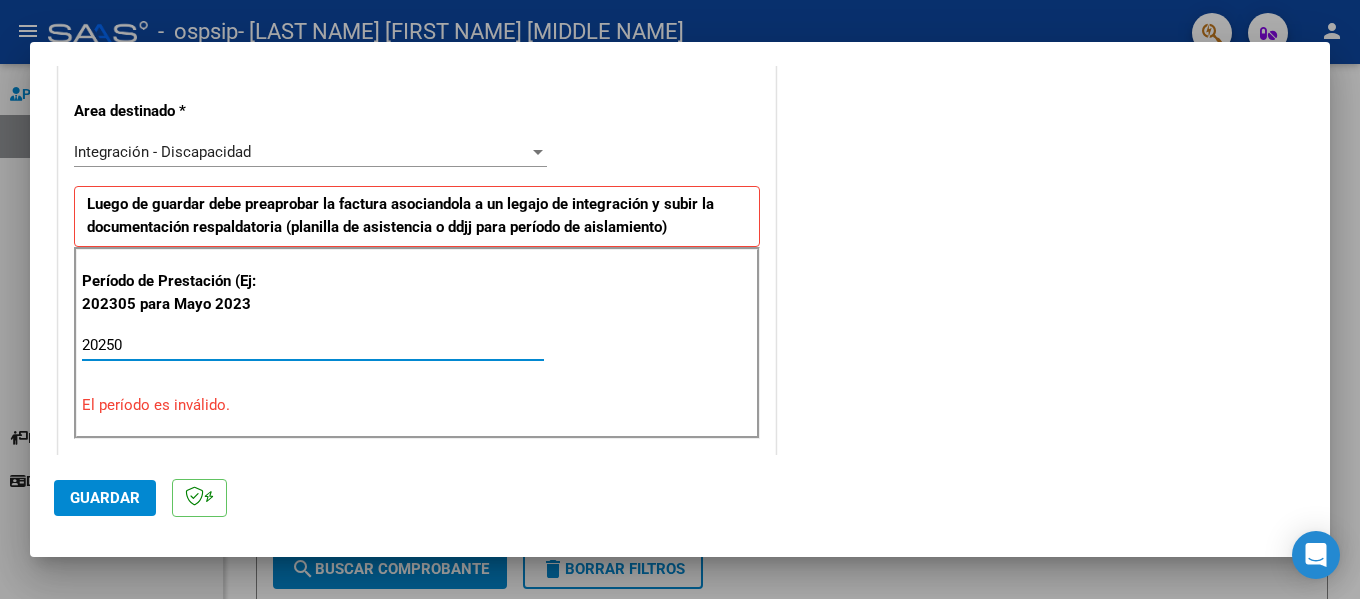 click on "20250" at bounding box center [313, 345] 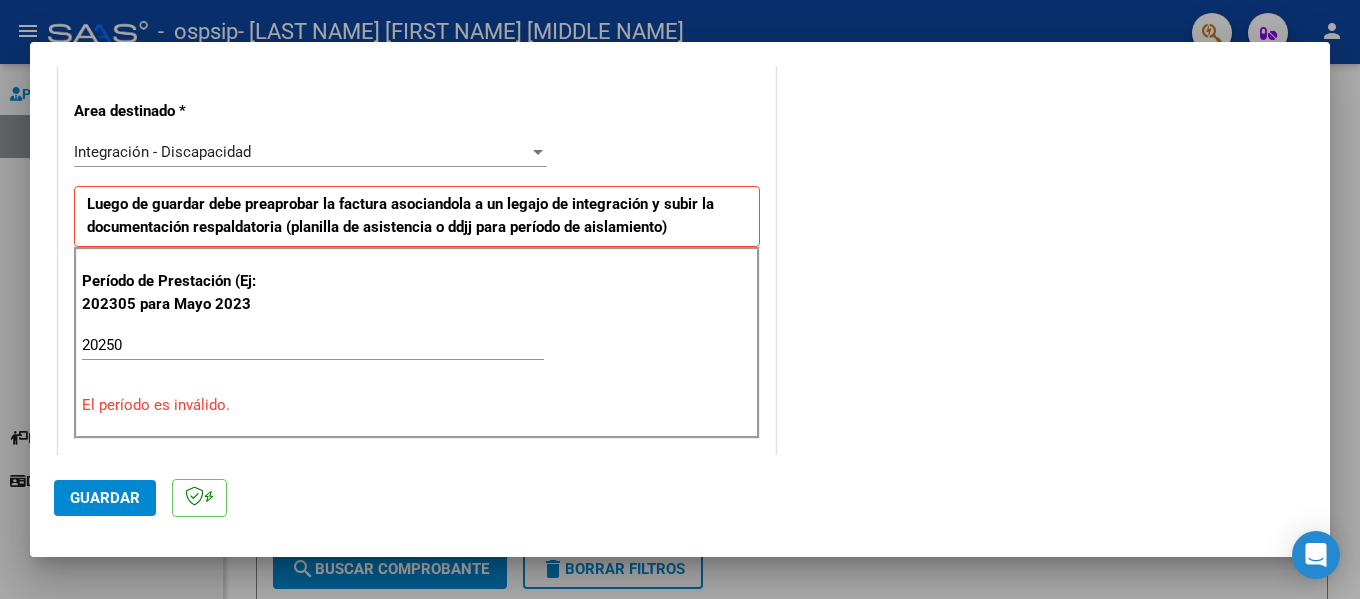 click on "20250" at bounding box center (313, 345) 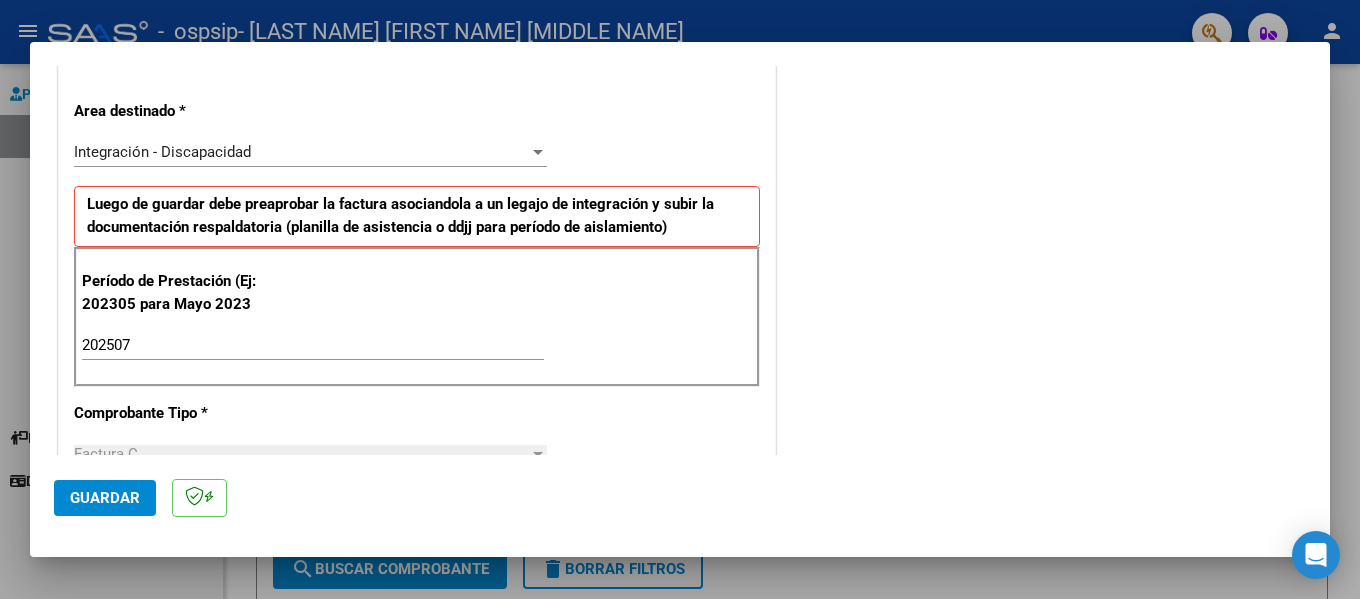 scroll, scrollTop: 440, scrollLeft: 0, axis: vertical 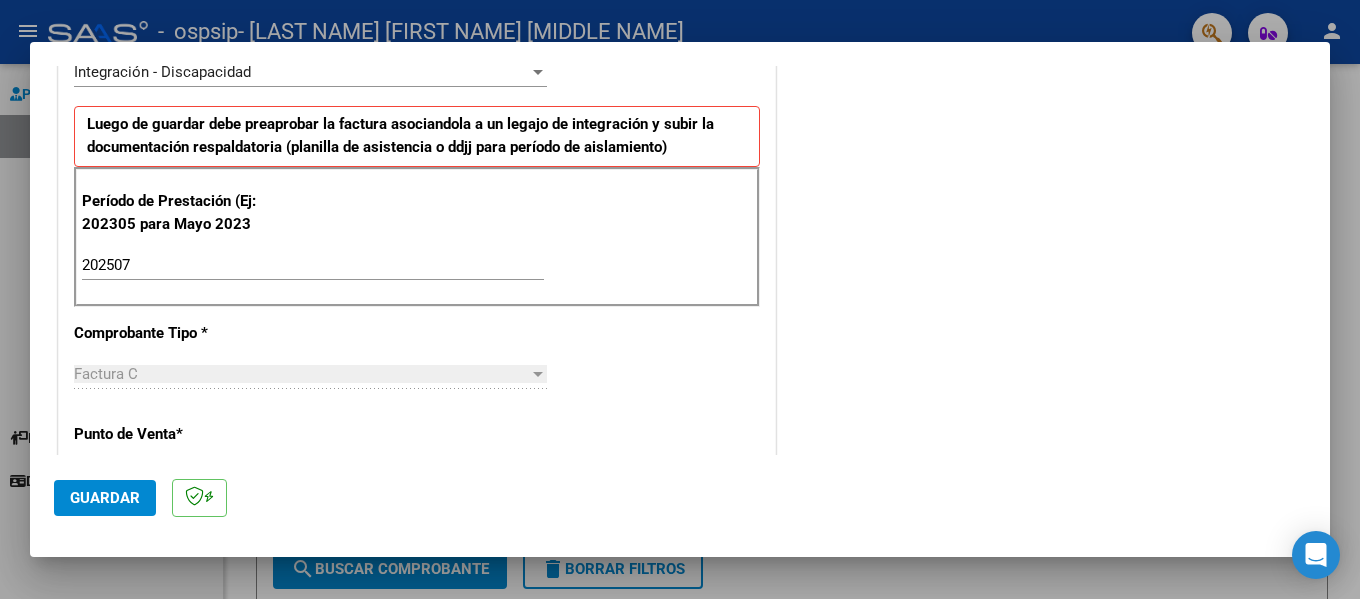 click at bounding box center (538, 374) 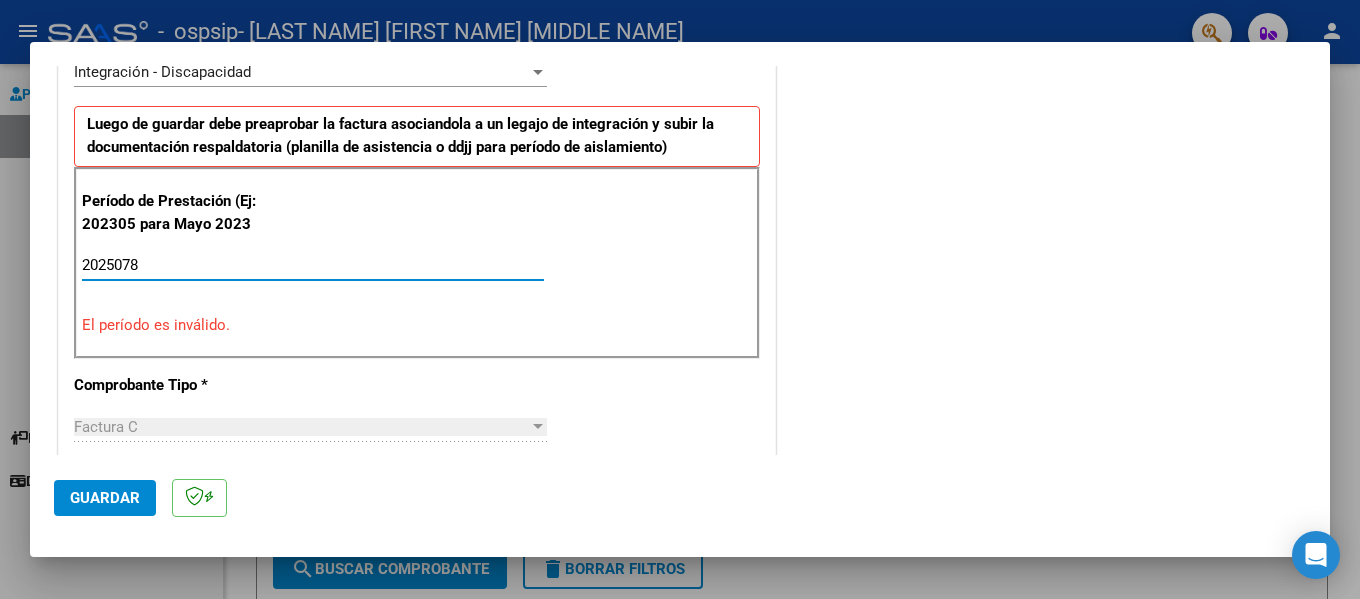 type on "202507" 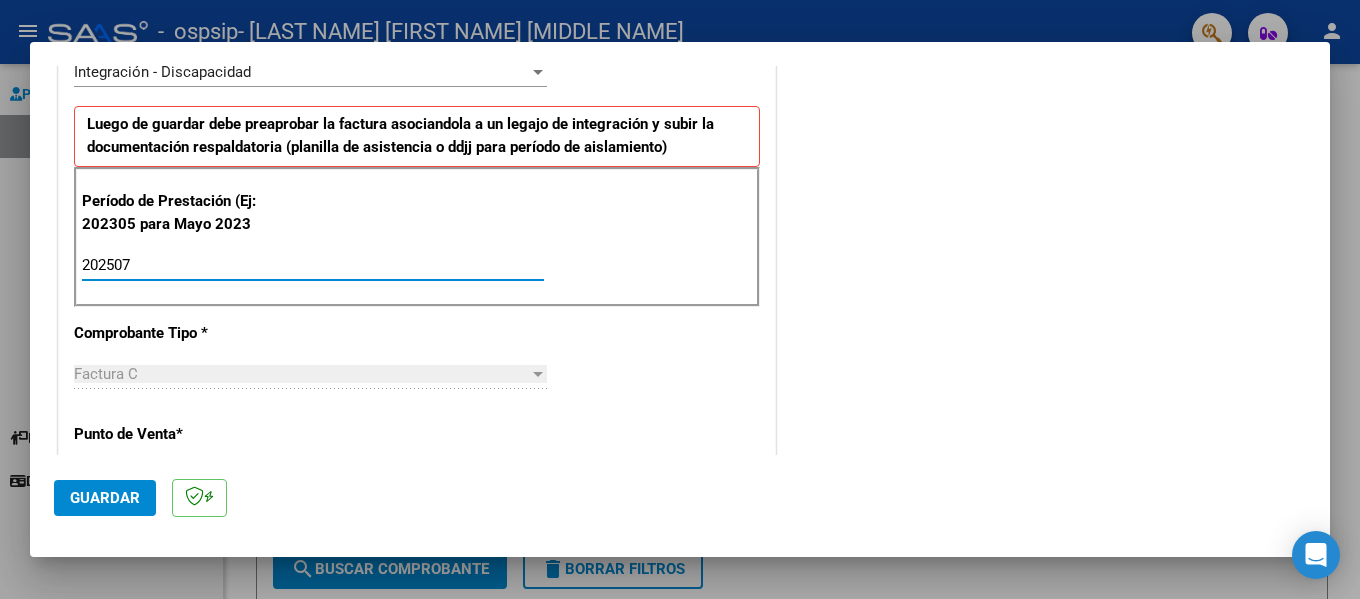 click on "202507" at bounding box center [313, 265] 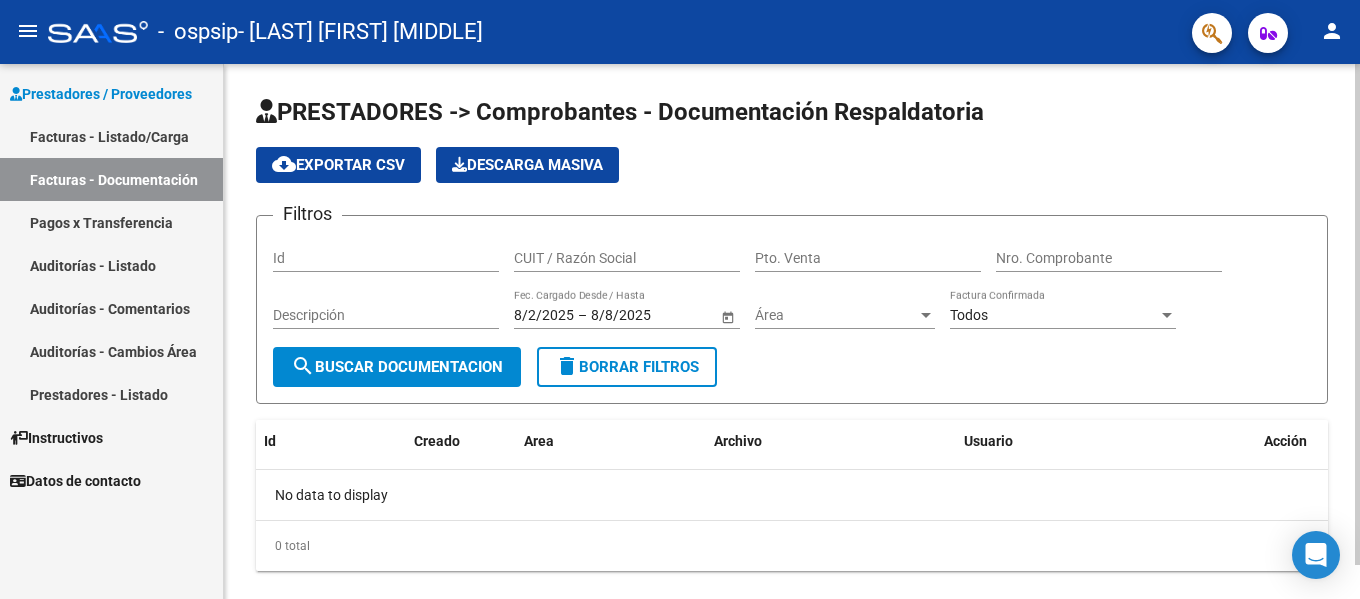 scroll, scrollTop: 0, scrollLeft: 0, axis: both 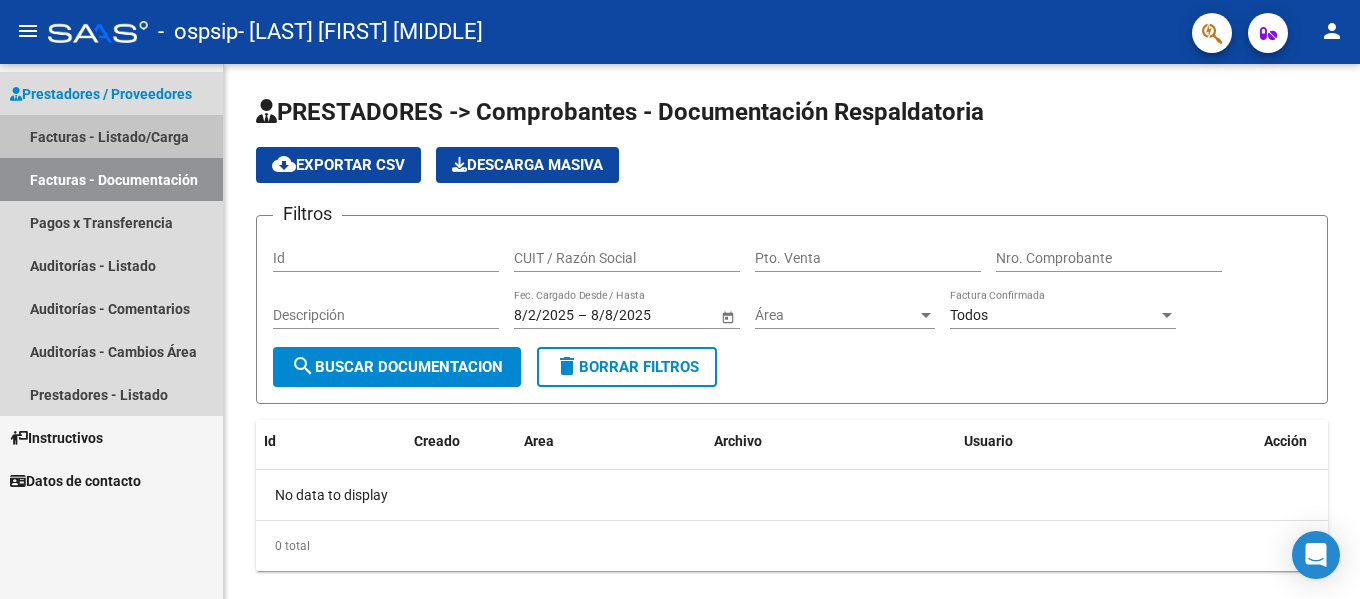 click on "Facturas - Listado/Carga" at bounding box center (111, 136) 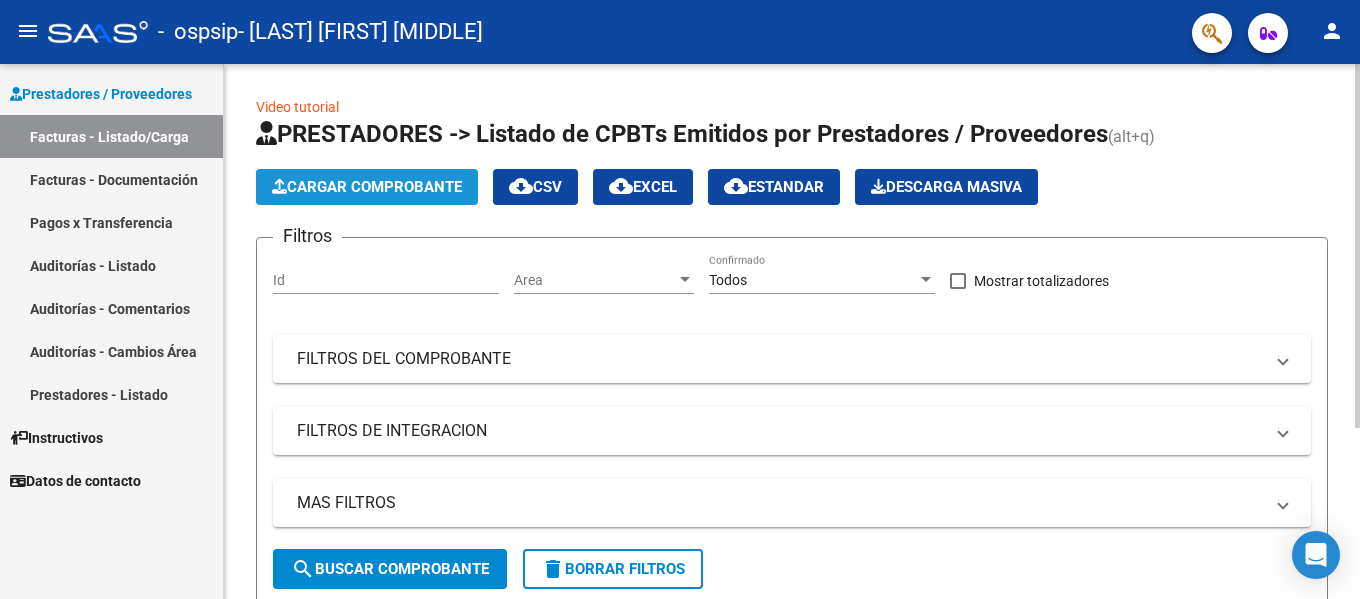 click on "Cargar Comprobante" 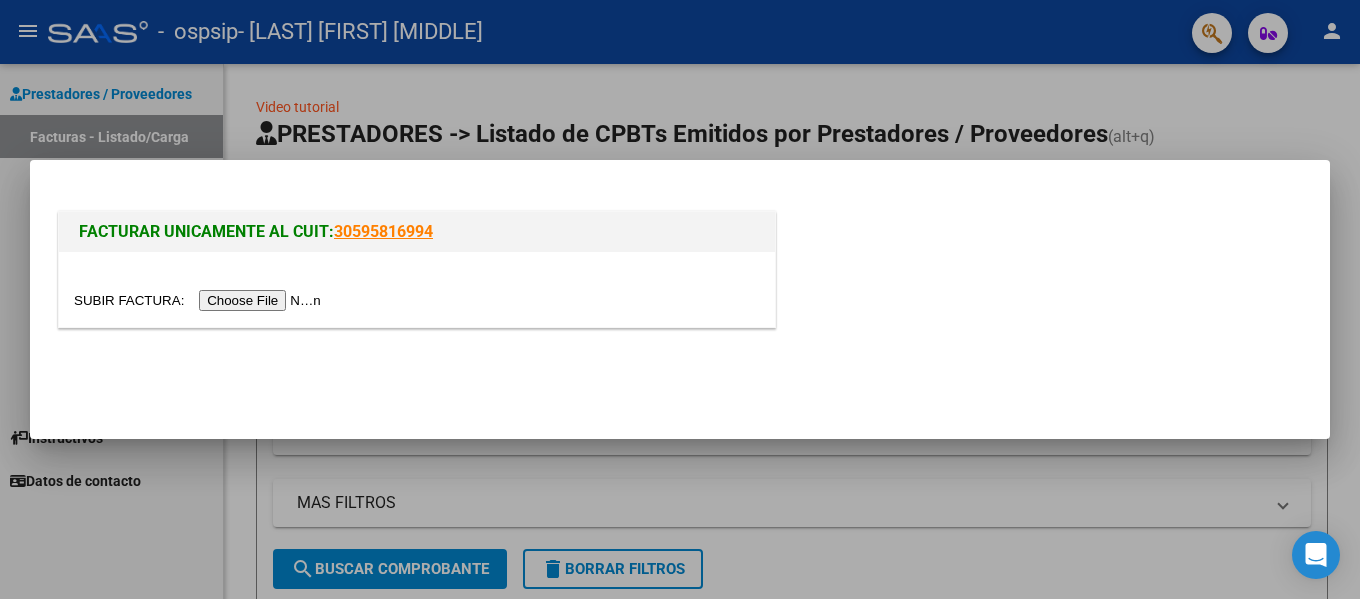 click at bounding box center [200, 300] 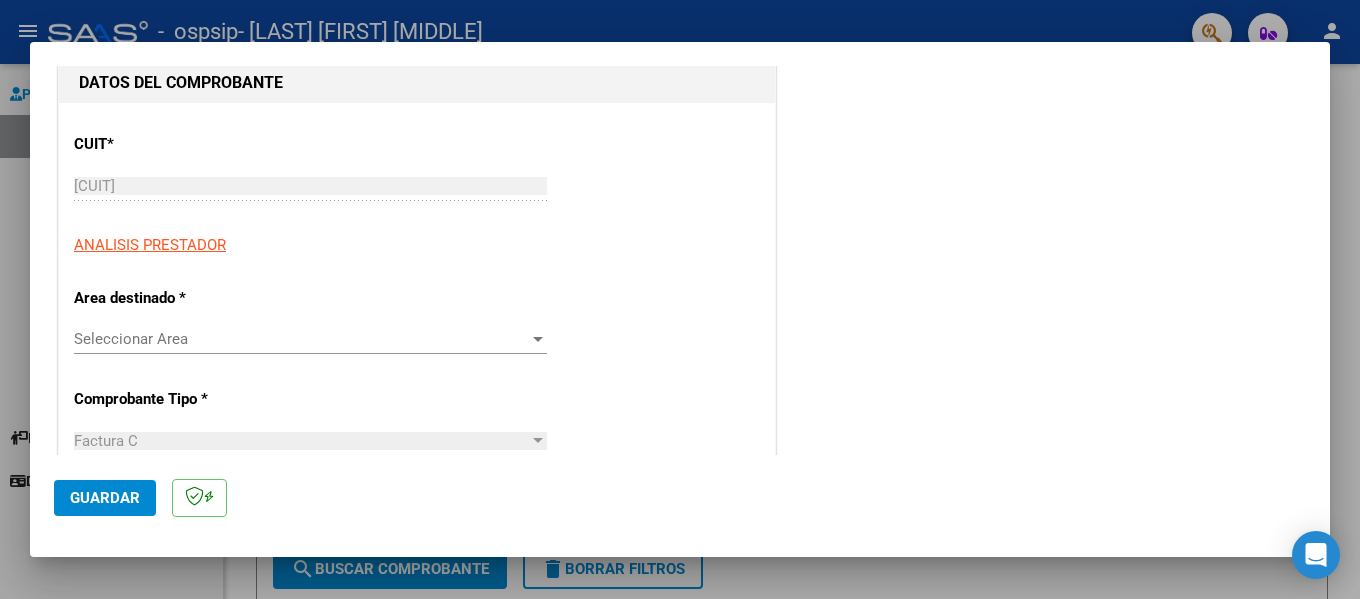 scroll, scrollTop: 240, scrollLeft: 0, axis: vertical 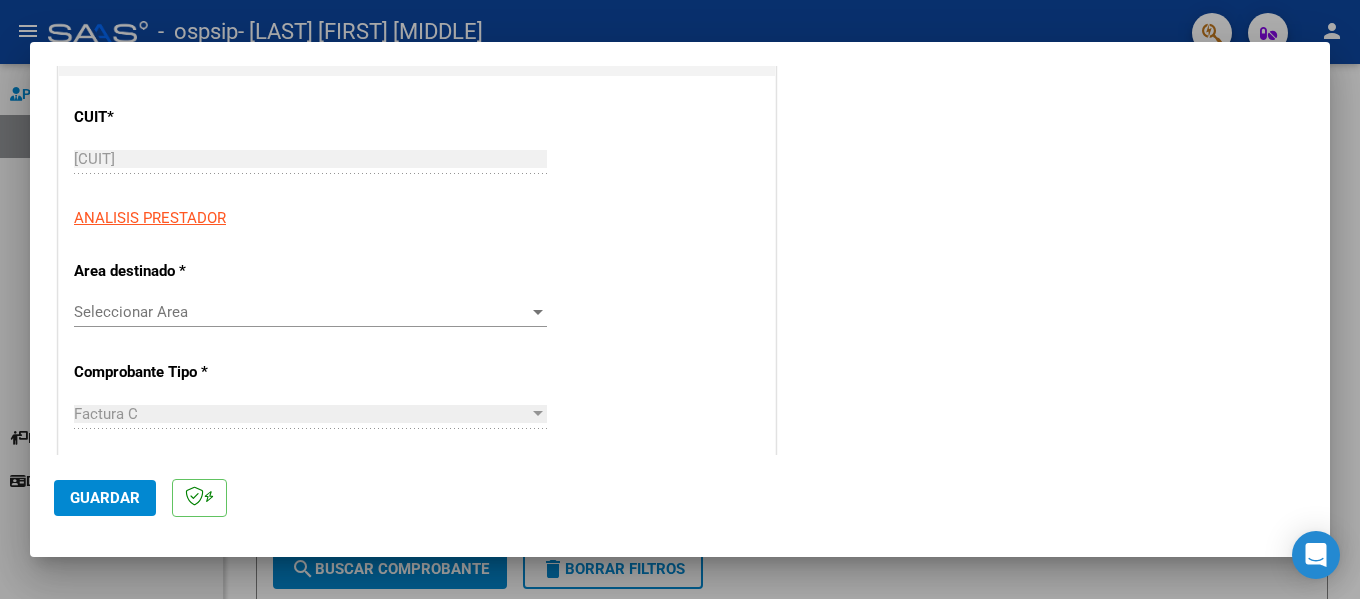 click at bounding box center (538, 312) 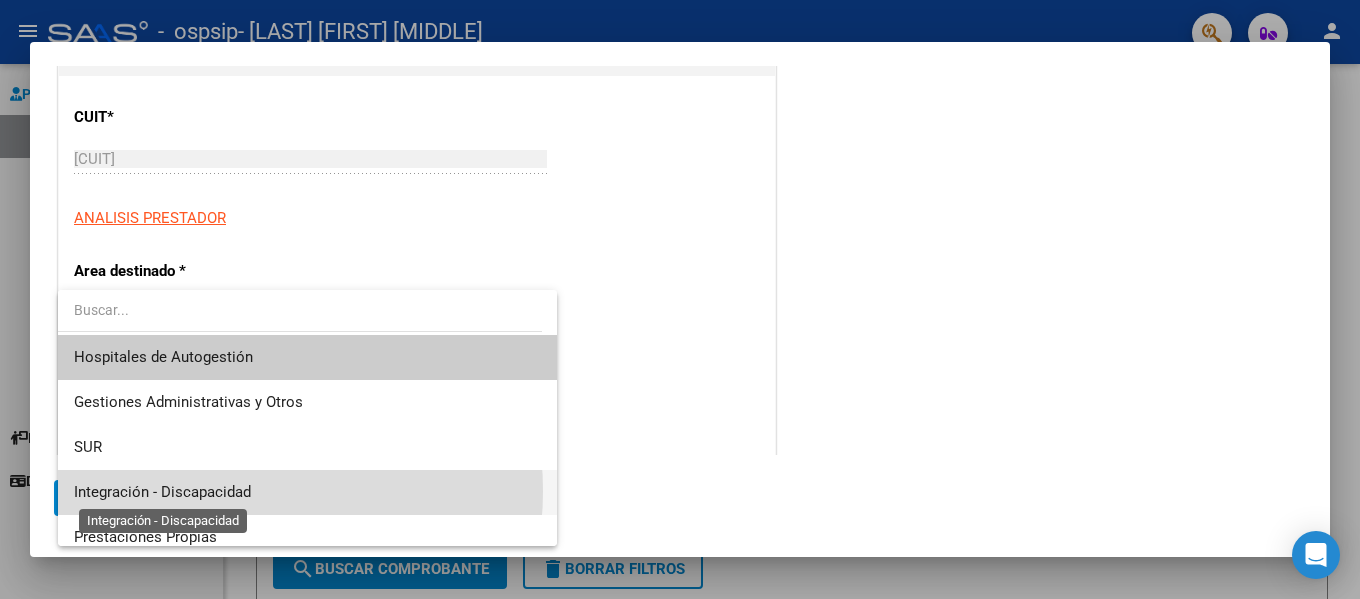 click on "Integración - Discapacidad" at bounding box center [162, 492] 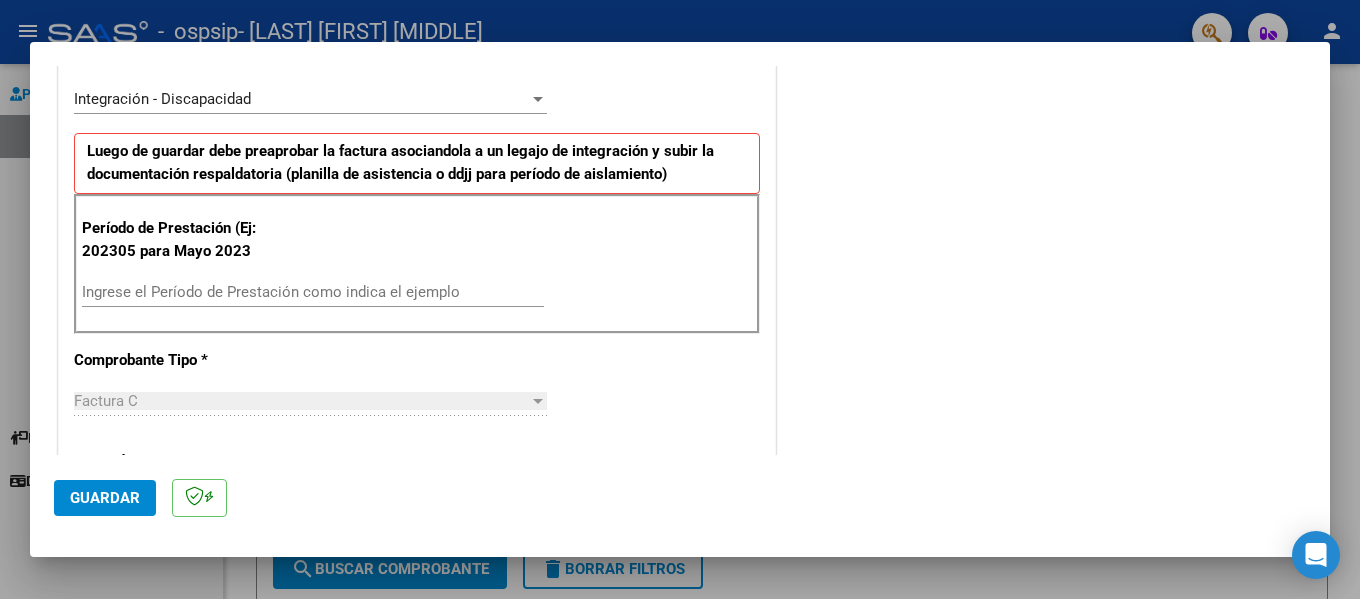scroll, scrollTop: 467, scrollLeft: 0, axis: vertical 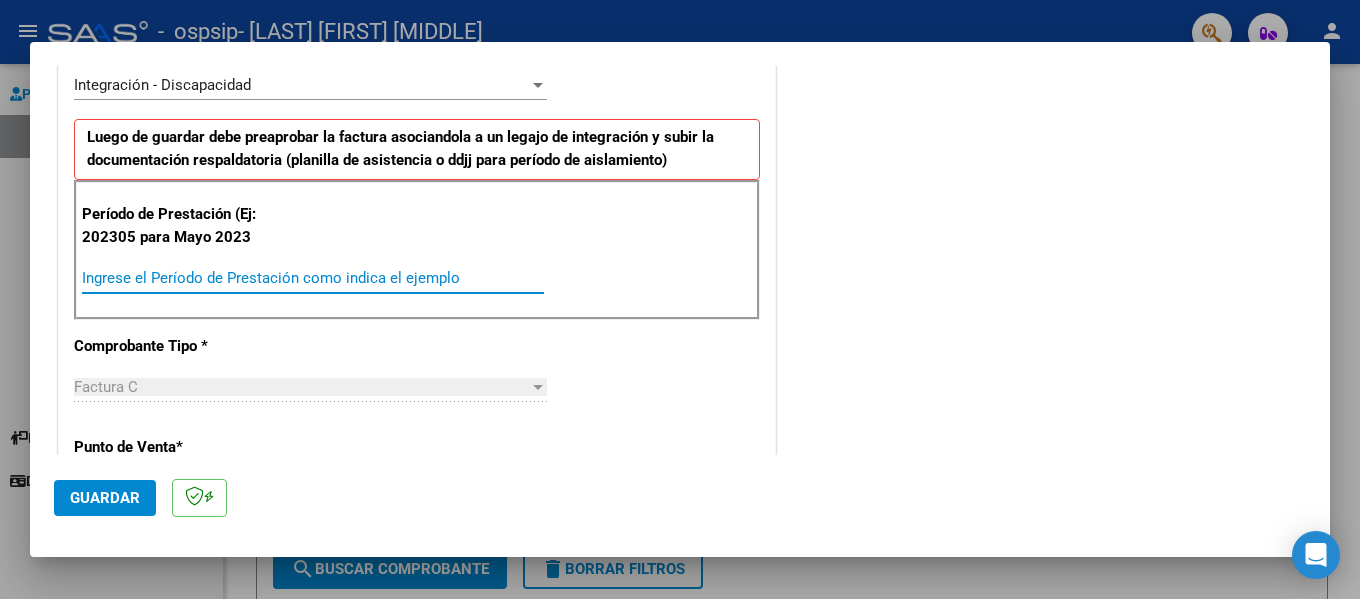click on "Ingrese el Período de Prestación como indica el ejemplo" at bounding box center [313, 278] 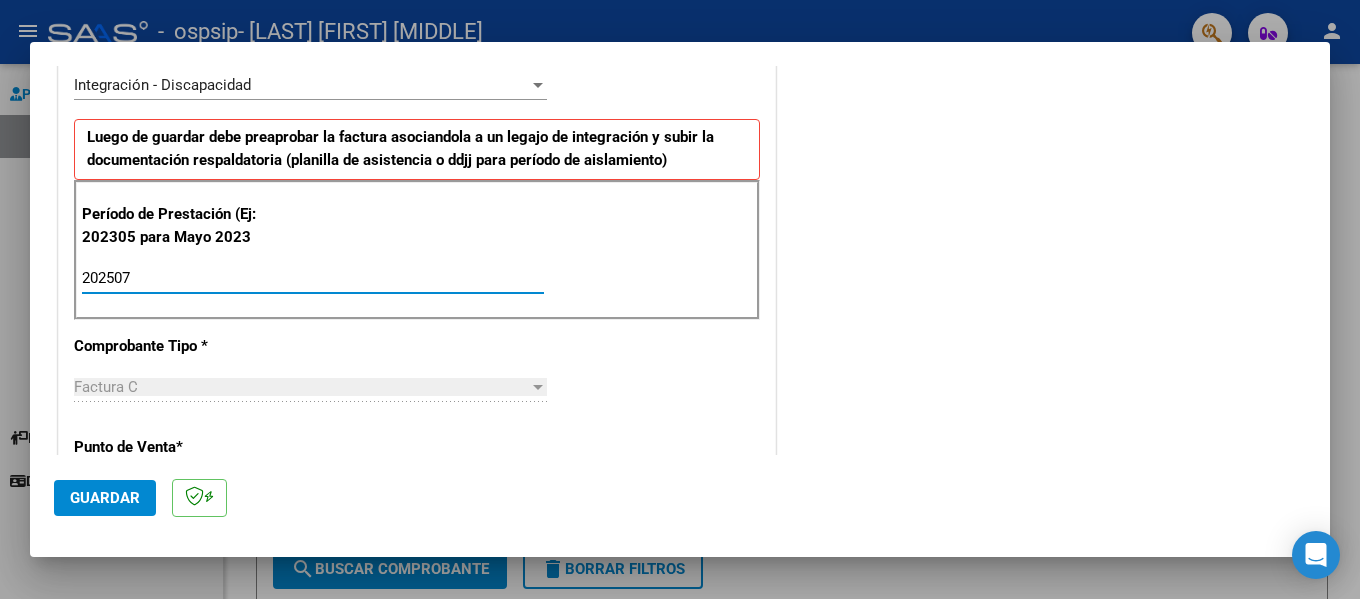 type on "202507" 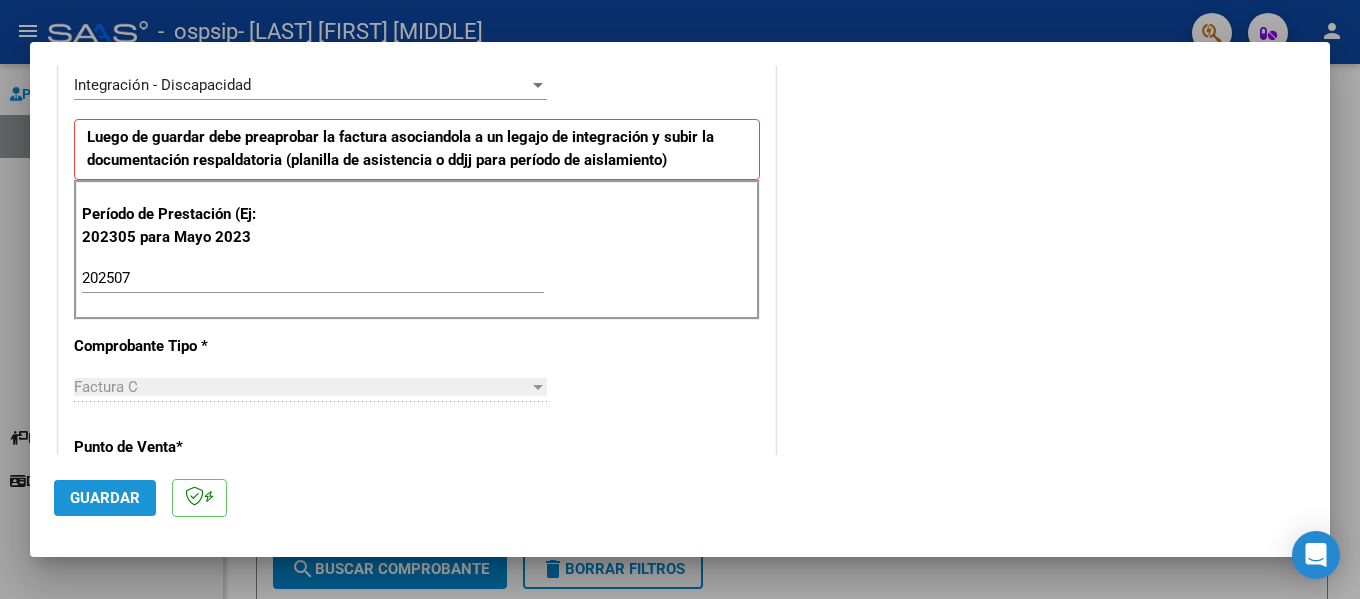 click on "Guardar" 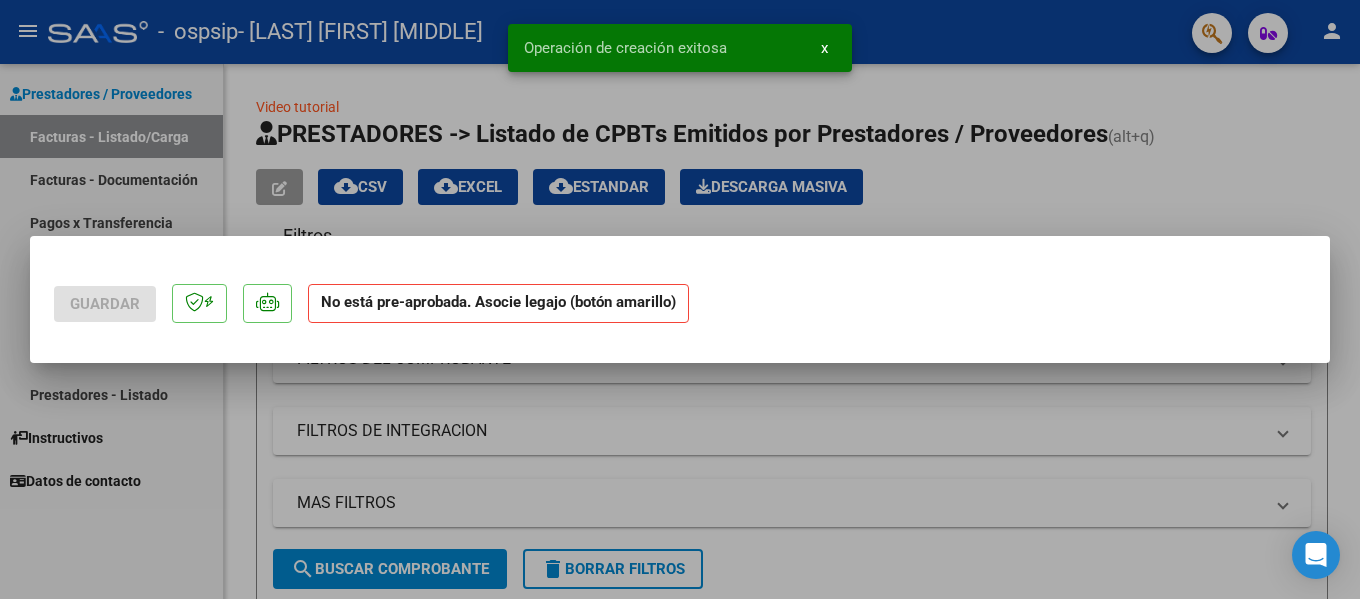 scroll, scrollTop: 0, scrollLeft: 0, axis: both 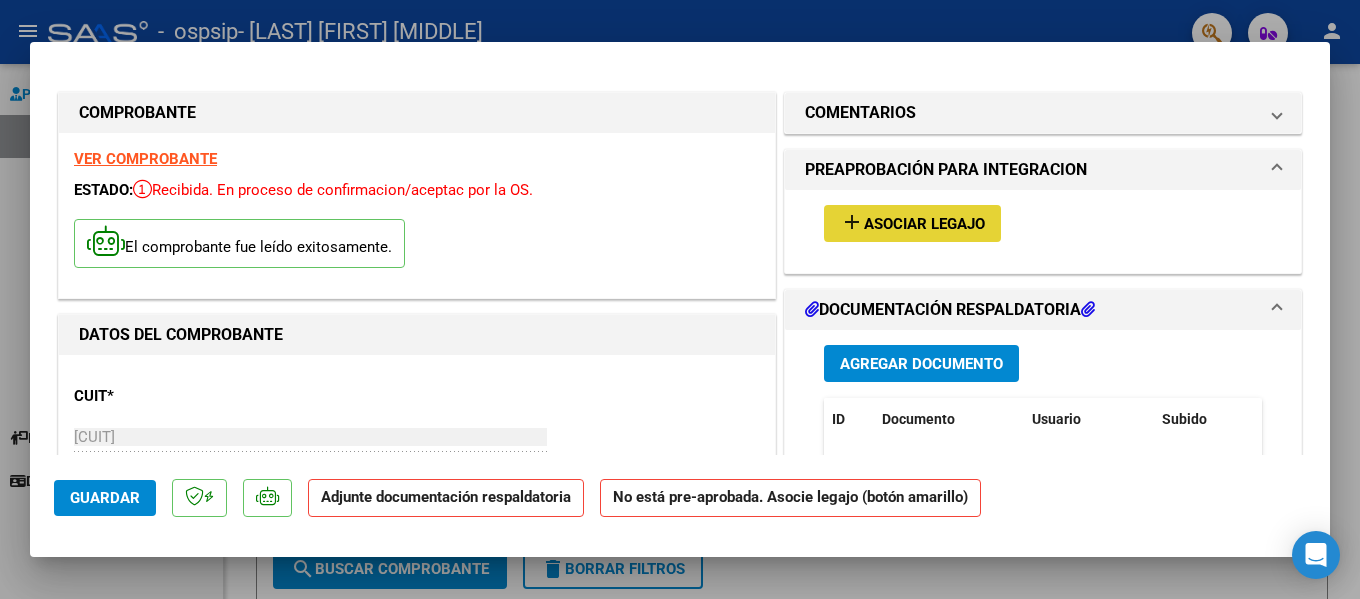 click on "Asociar Legajo" at bounding box center [924, 224] 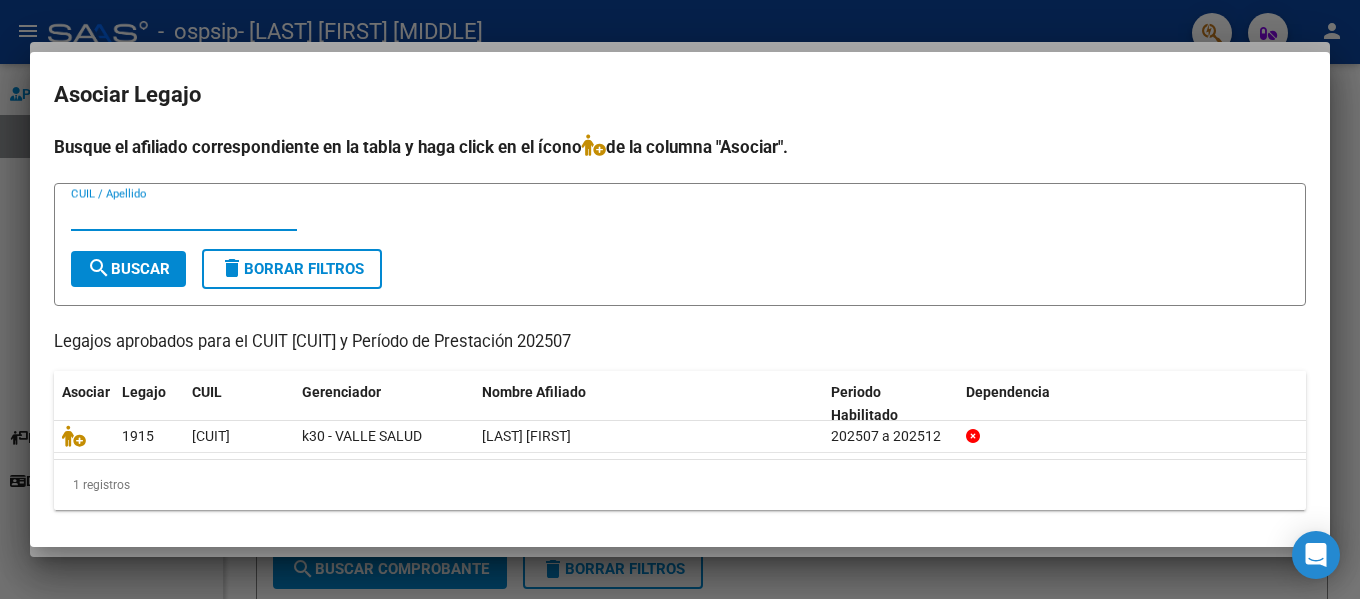scroll, scrollTop: 3, scrollLeft: 0, axis: vertical 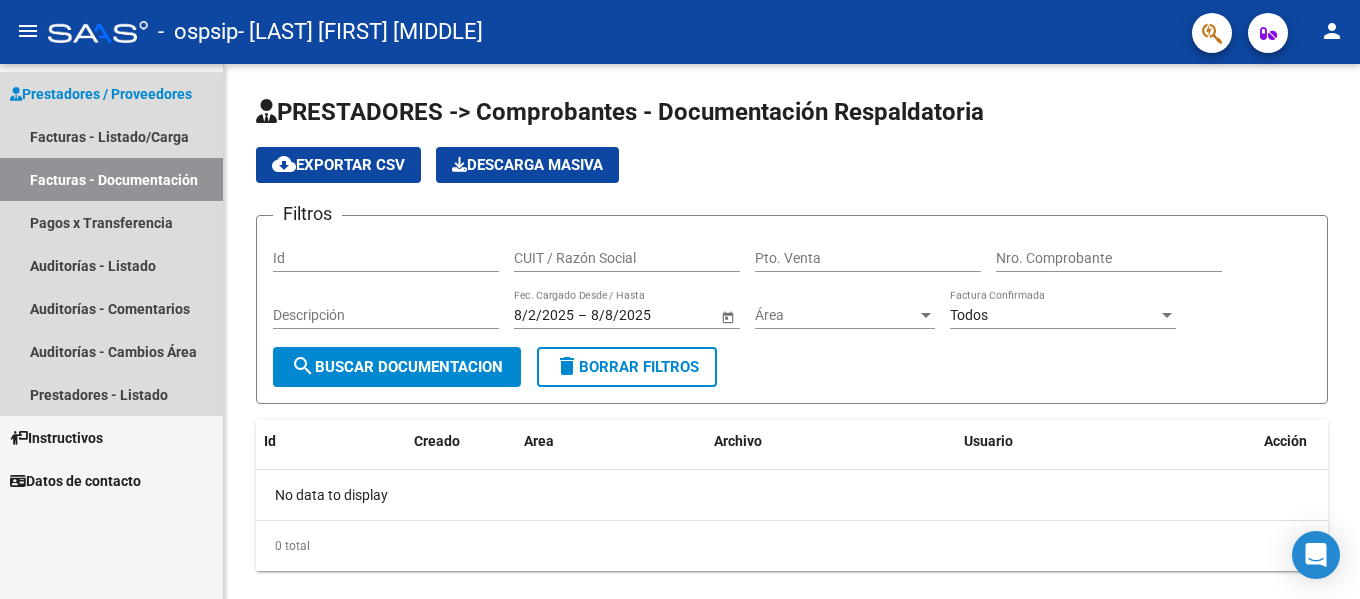 click on "Facturas - Documentación" at bounding box center [111, 179] 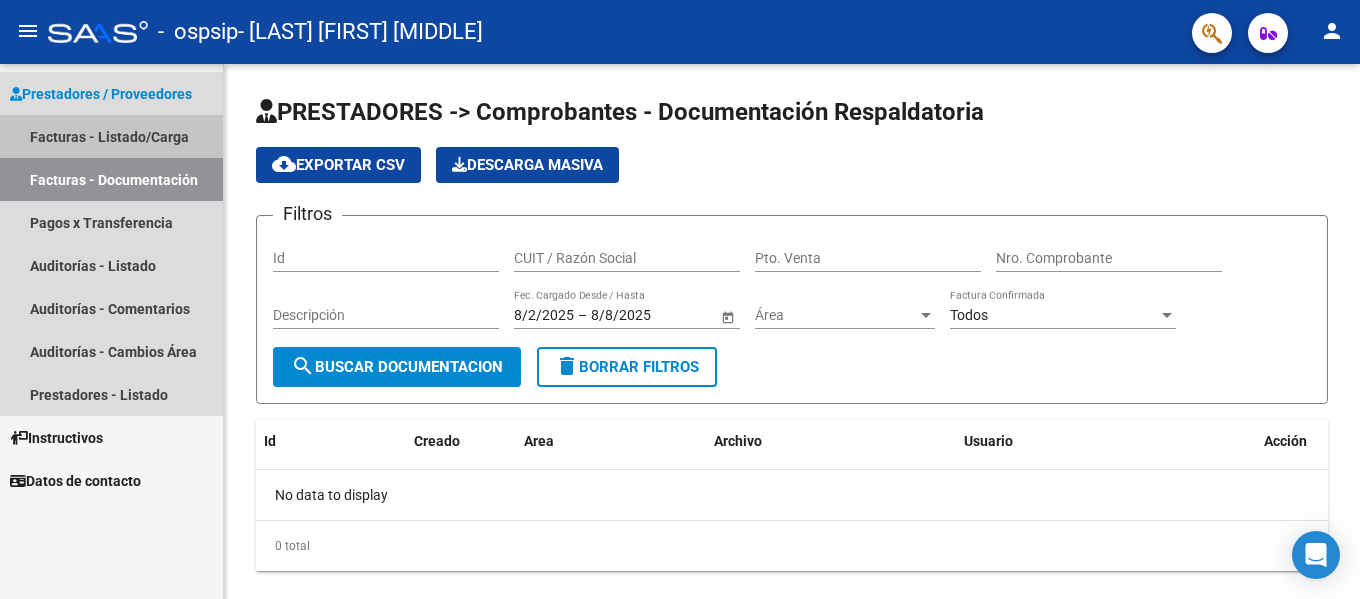 click on "Facturas - Listado/Carga" at bounding box center [111, 136] 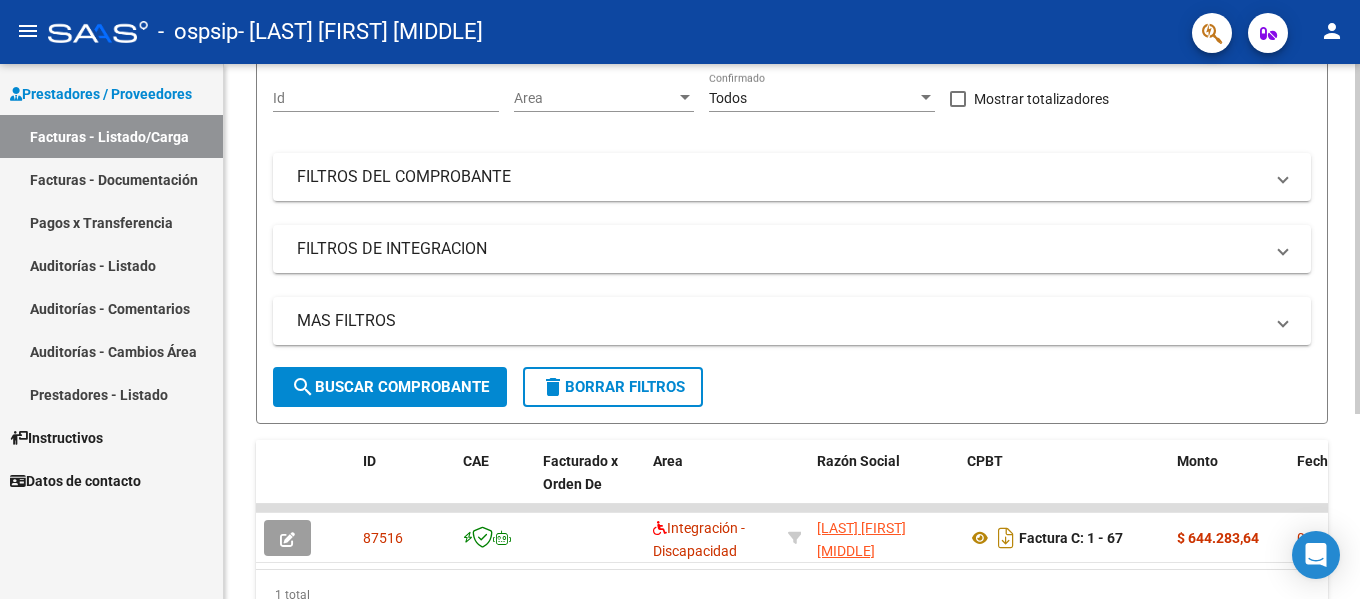 scroll, scrollTop: 282, scrollLeft: 0, axis: vertical 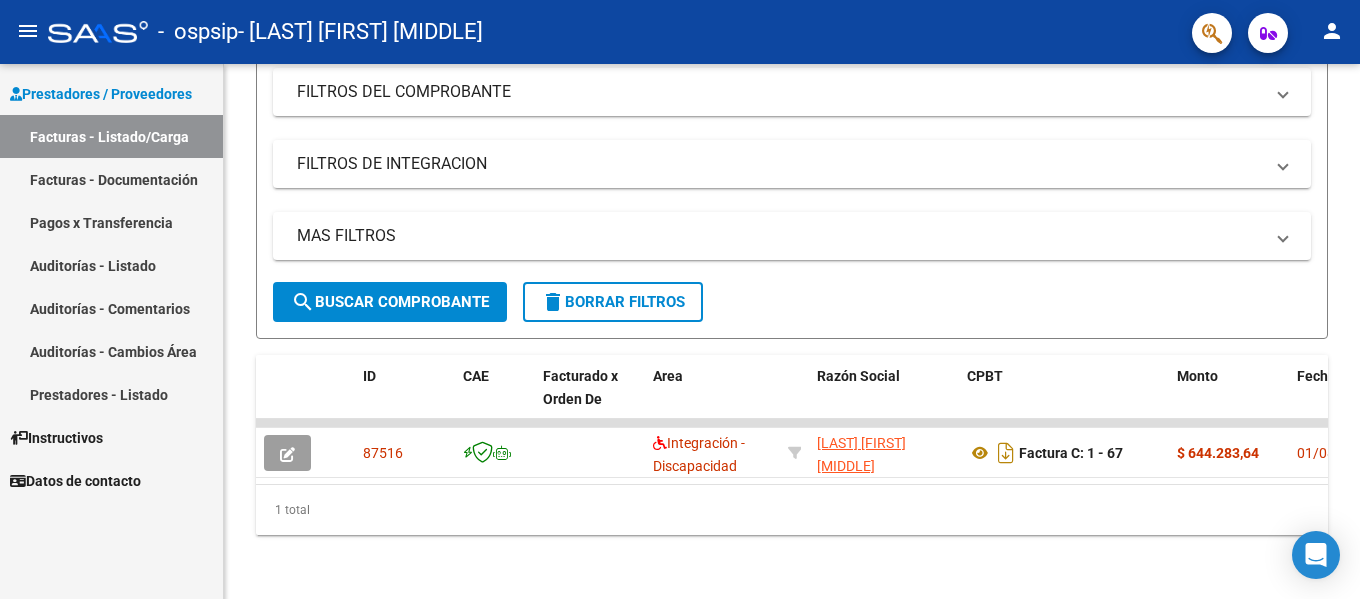 click on "Facturas - Documentación" at bounding box center [111, 179] 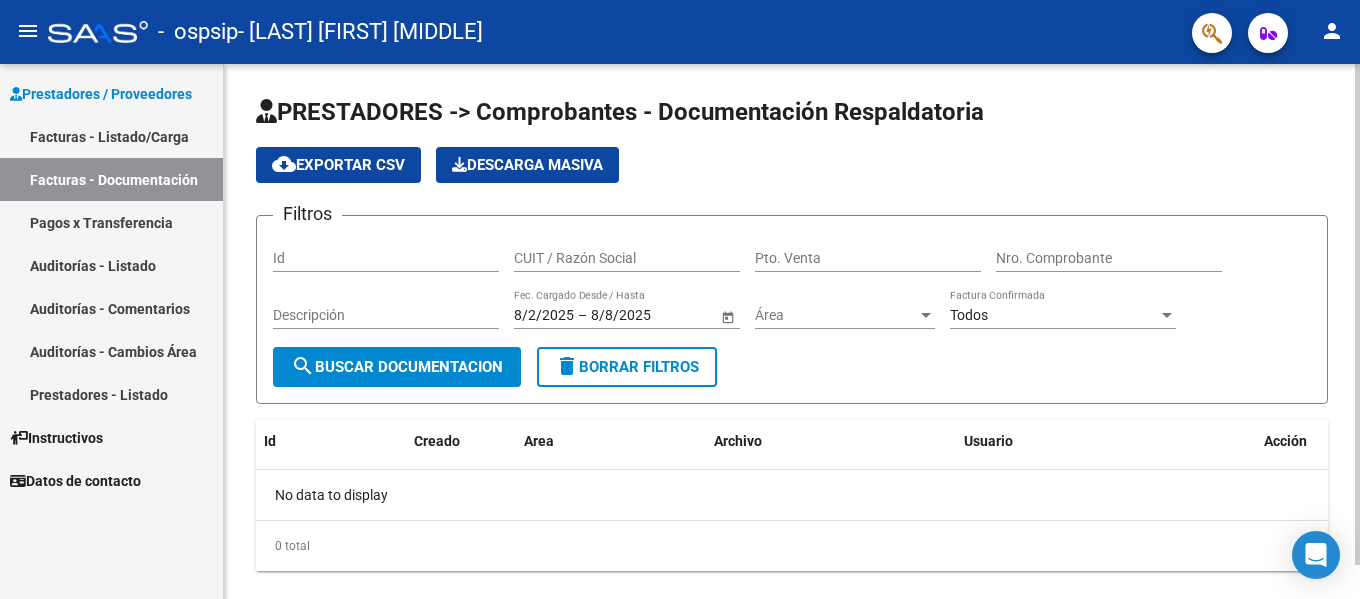 scroll, scrollTop: 36, scrollLeft: 0, axis: vertical 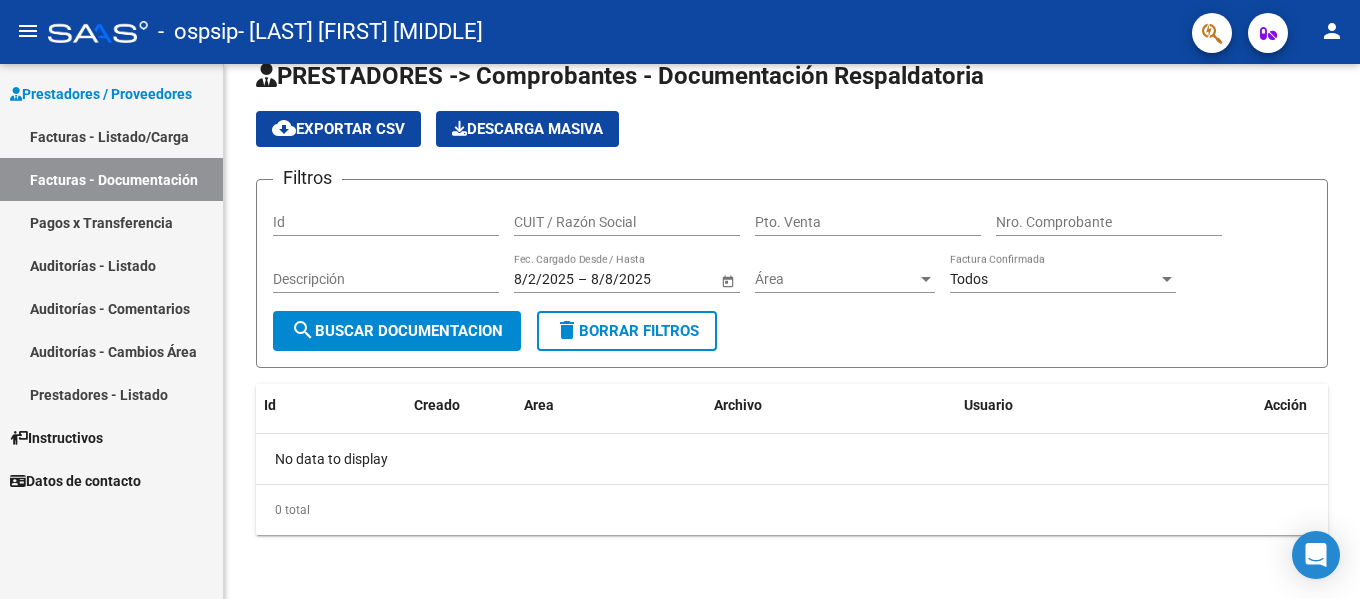 click on "Facturas - Listado/Carga" at bounding box center [111, 136] 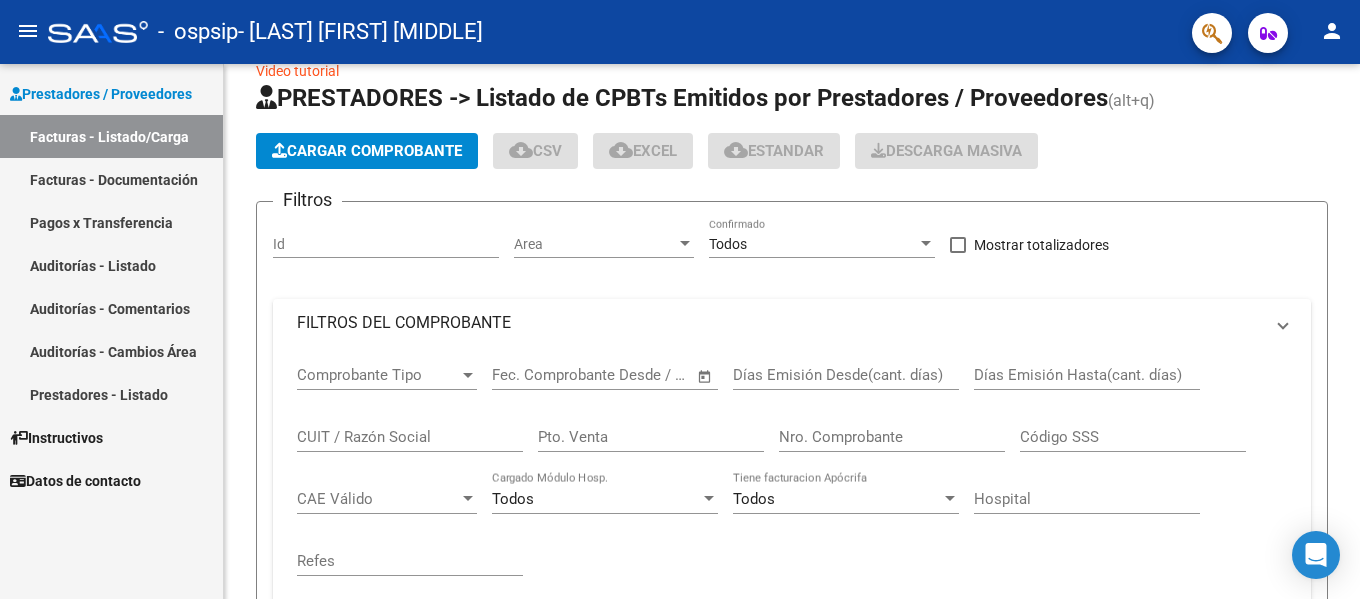 scroll, scrollTop: 0, scrollLeft: 0, axis: both 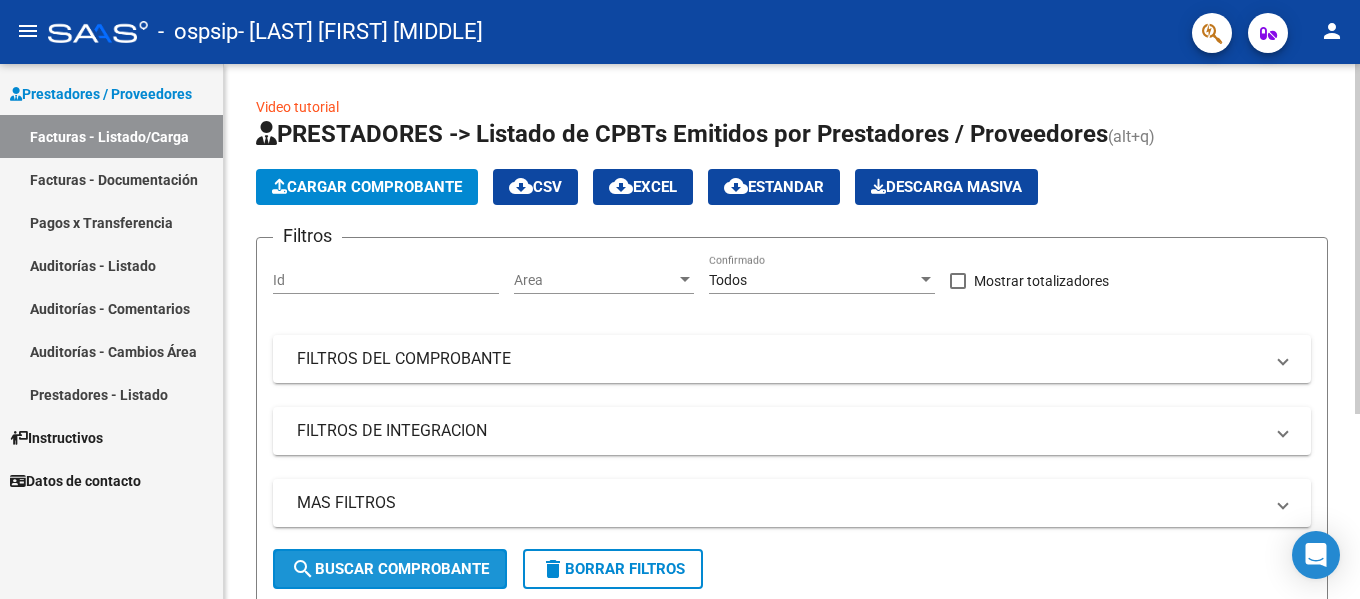 click on "search  Buscar Comprobante" 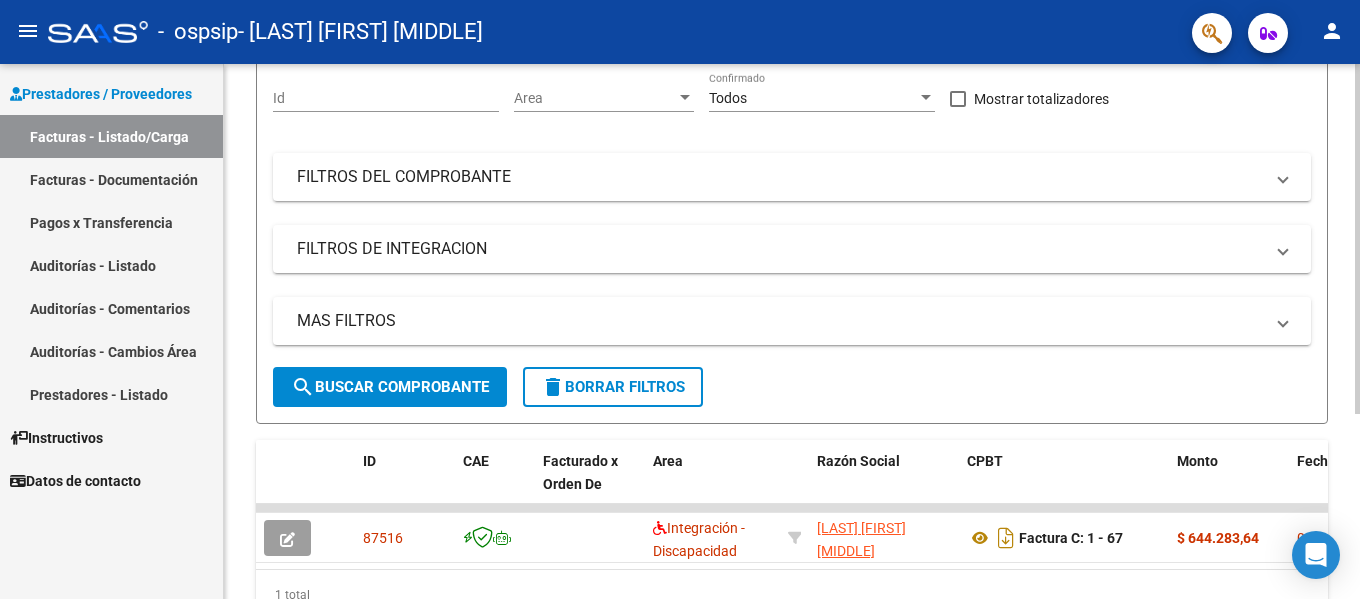 scroll, scrollTop: 0, scrollLeft: 0, axis: both 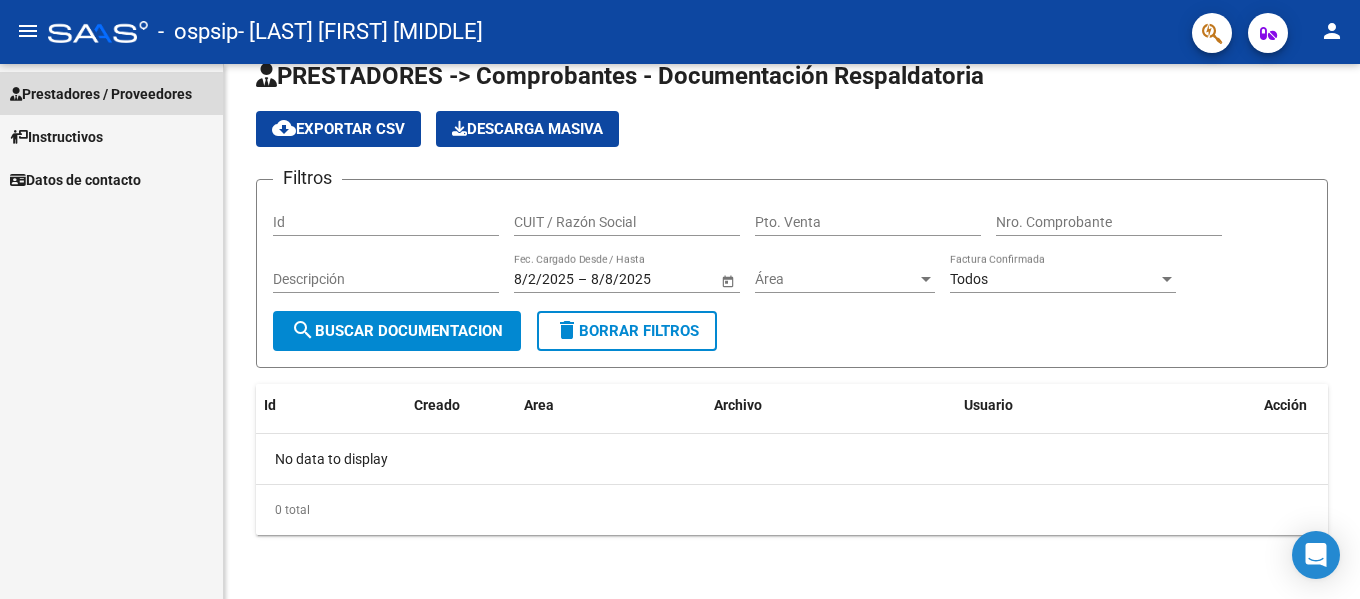 click on "Prestadores / Proveedores" at bounding box center (101, 94) 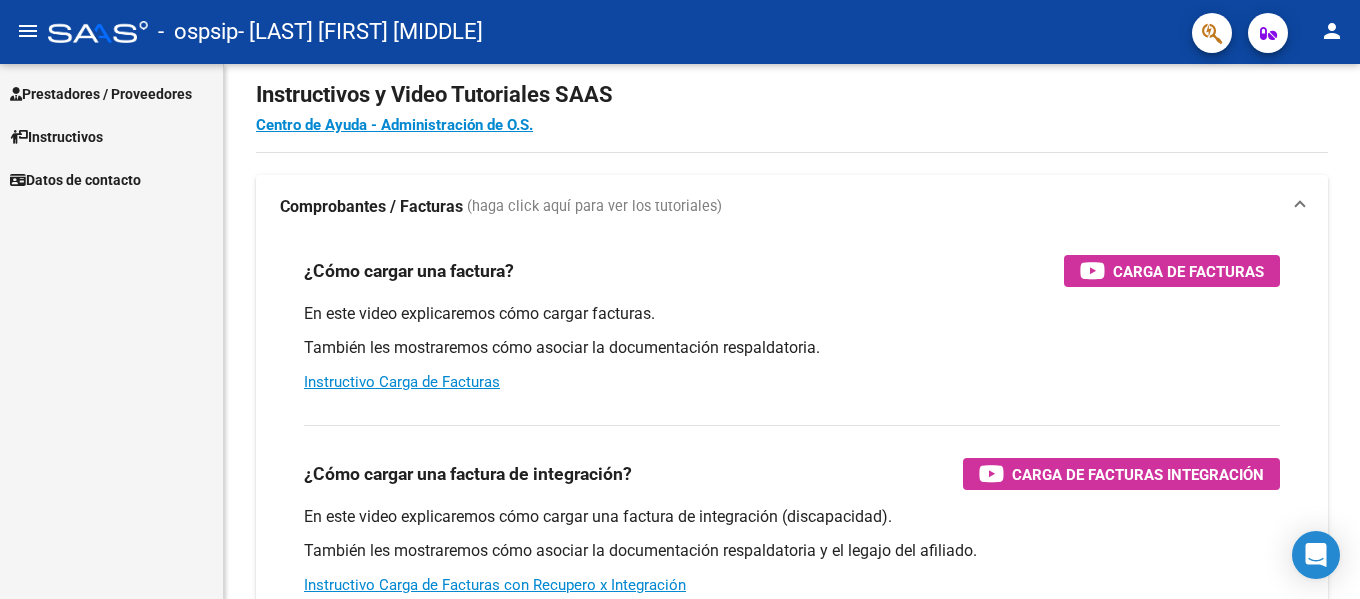 click on "Prestadores / Proveedores" at bounding box center [101, 94] 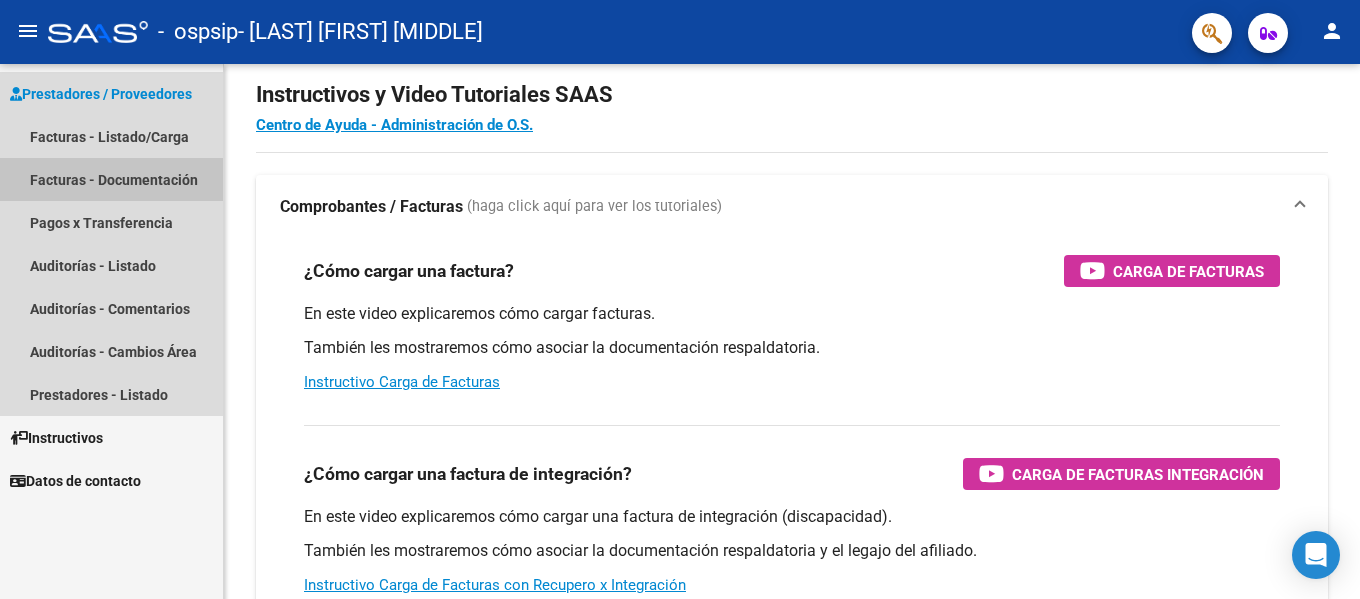 click on "Facturas - Documentación" at bounding box center (111, 179) 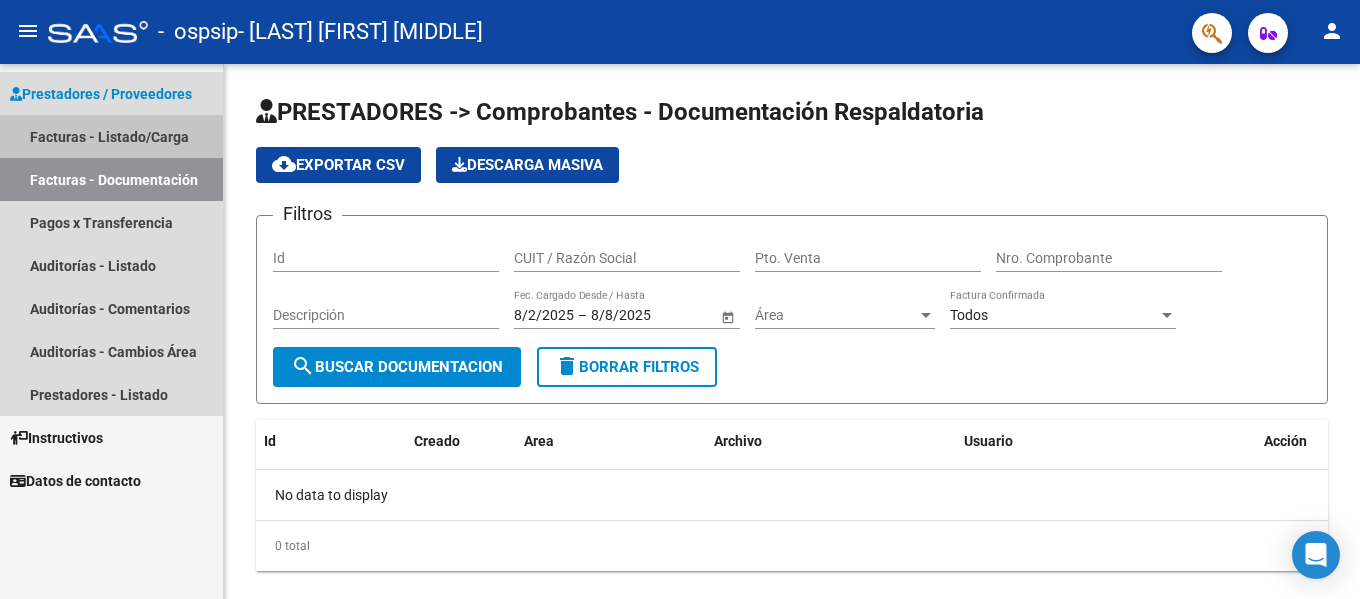 click on "Facturas - Listado/Carga" at bounding box center [111, 136] 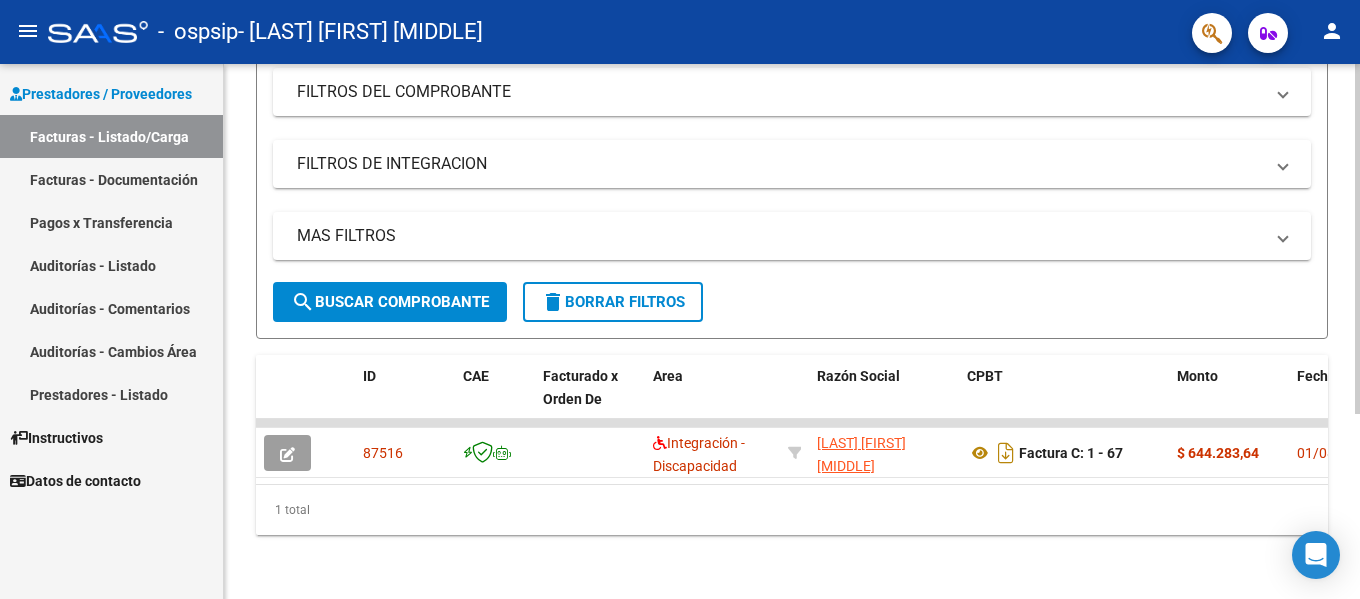 scroll, scrollTop: 182, scrollLeft: 0, axis: vertical 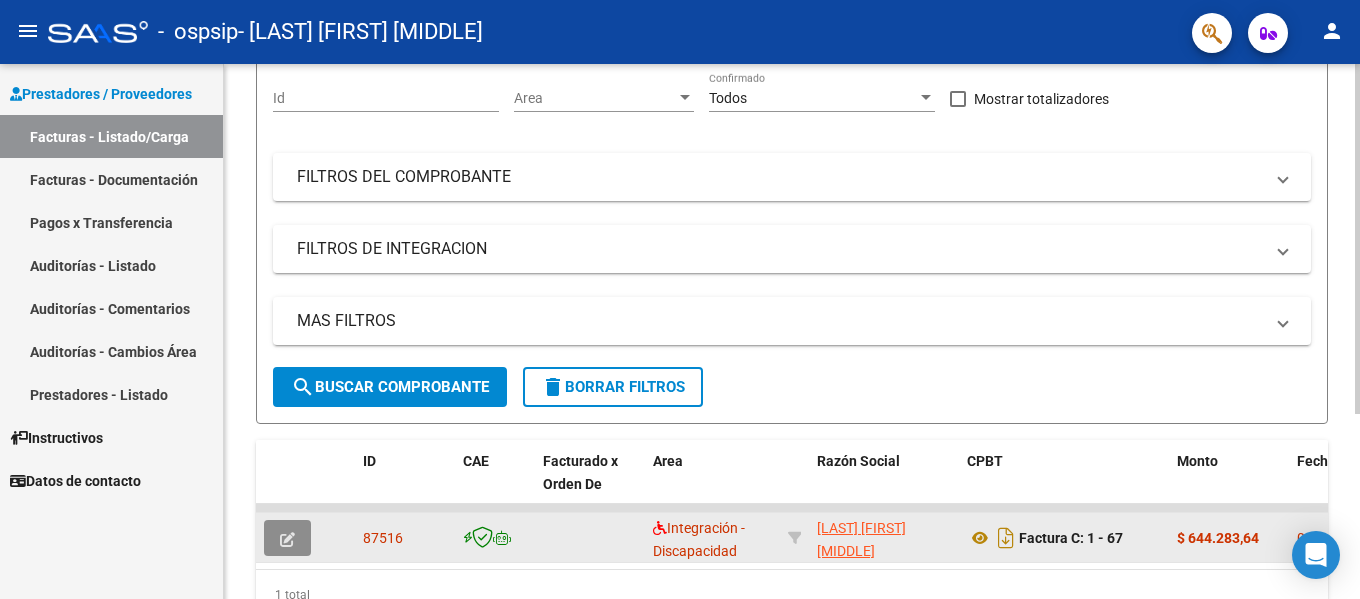 click 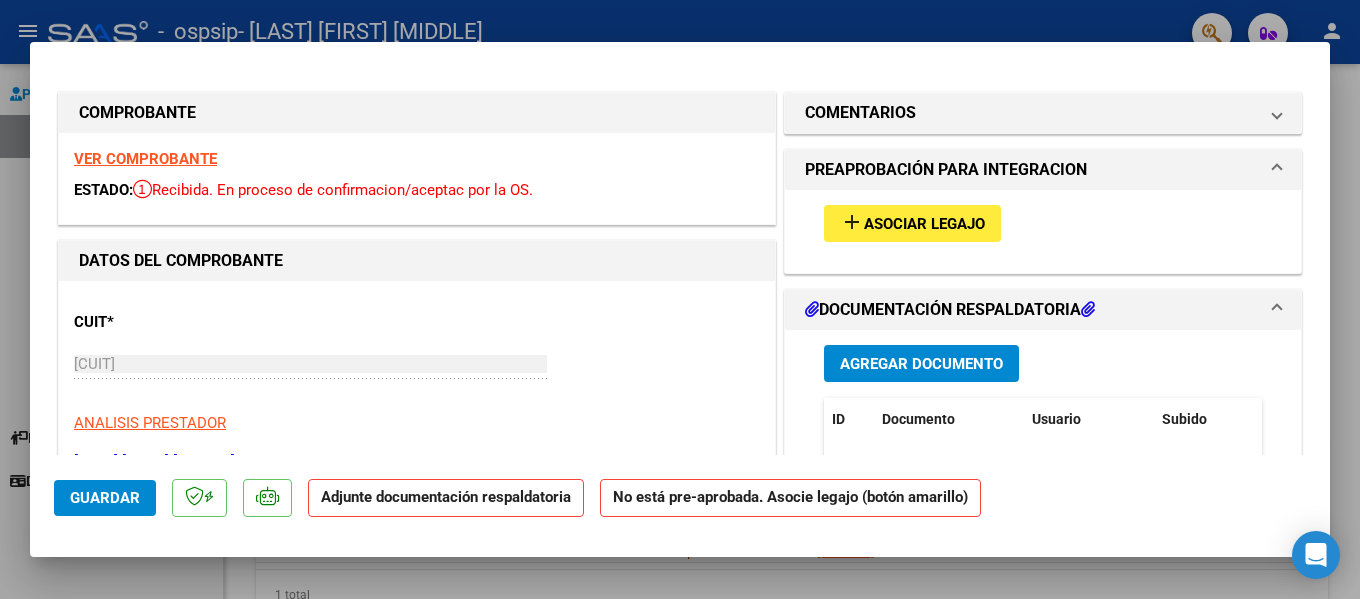 click on "Agregar Documento" at bounding box center (921, 364) 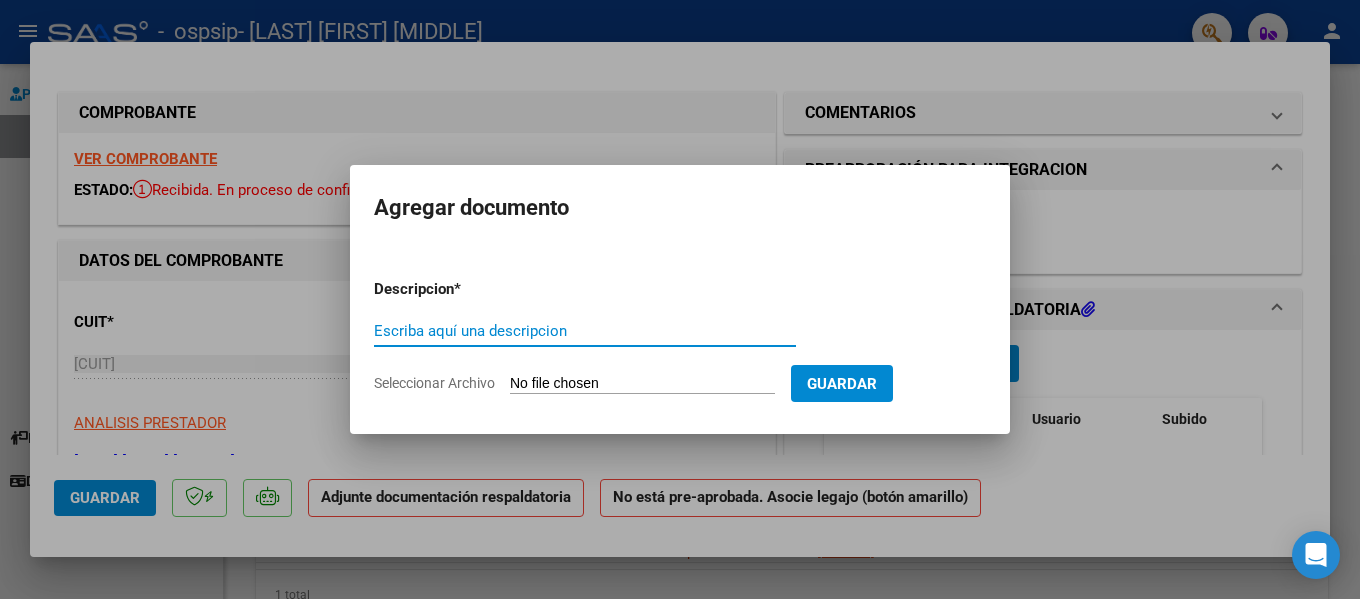 click at bounding box center [680, 299] 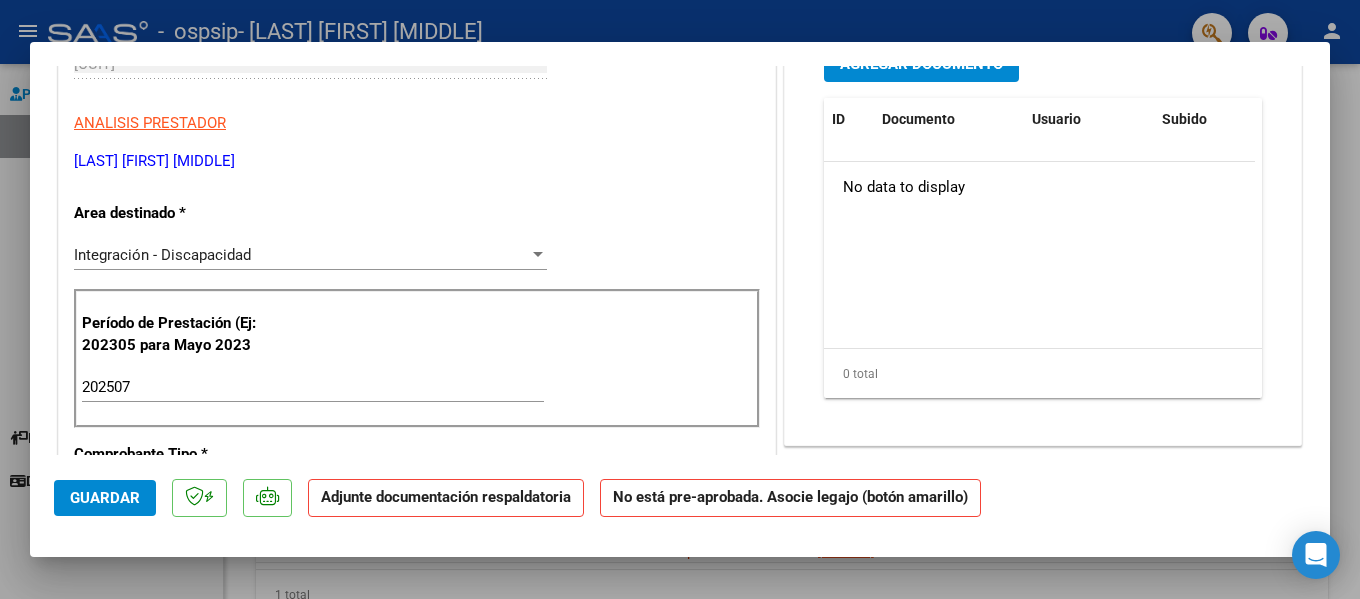 scroll, scrollTop: 200, scrollLeft: 0, axis: vertical 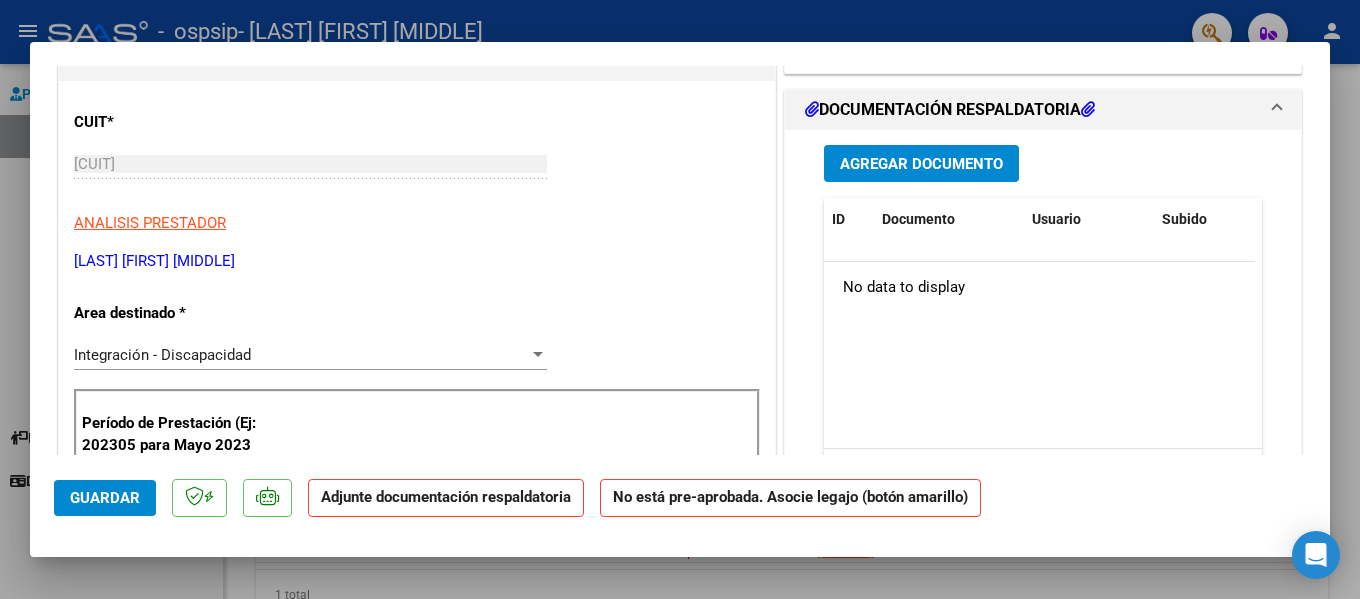 click on "DOCUMENTACIÓN RESPALDATORIA" at bounding box center (950, 110) 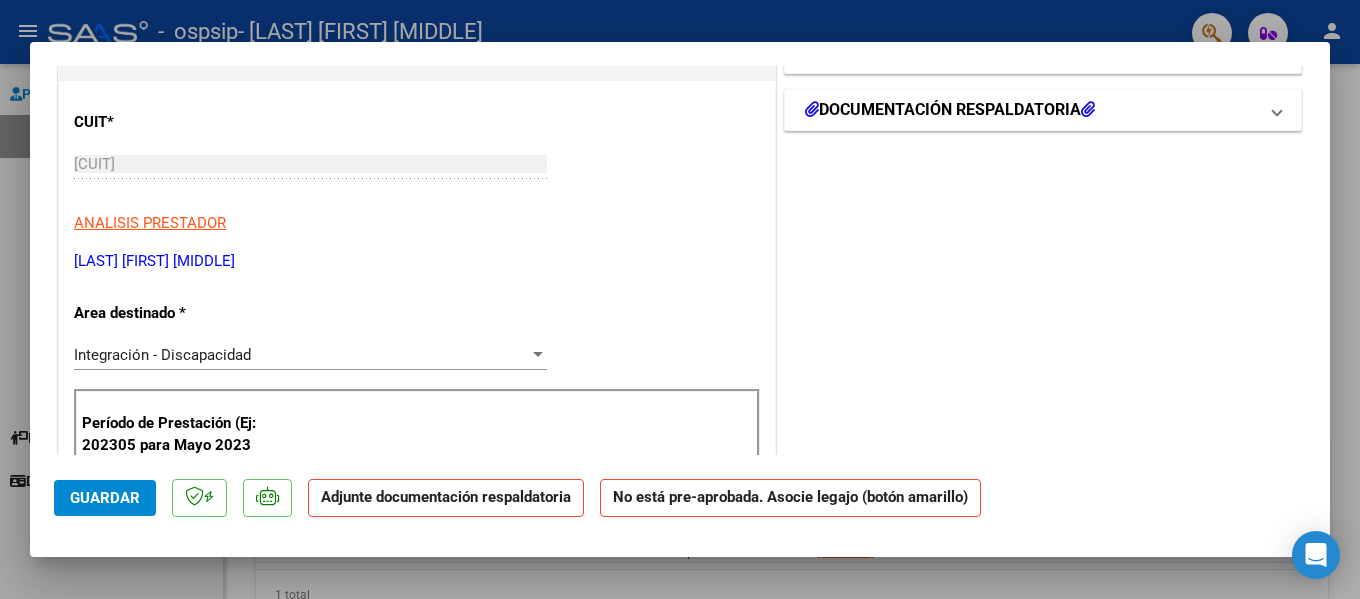 click at bounding box center [1277, 110] 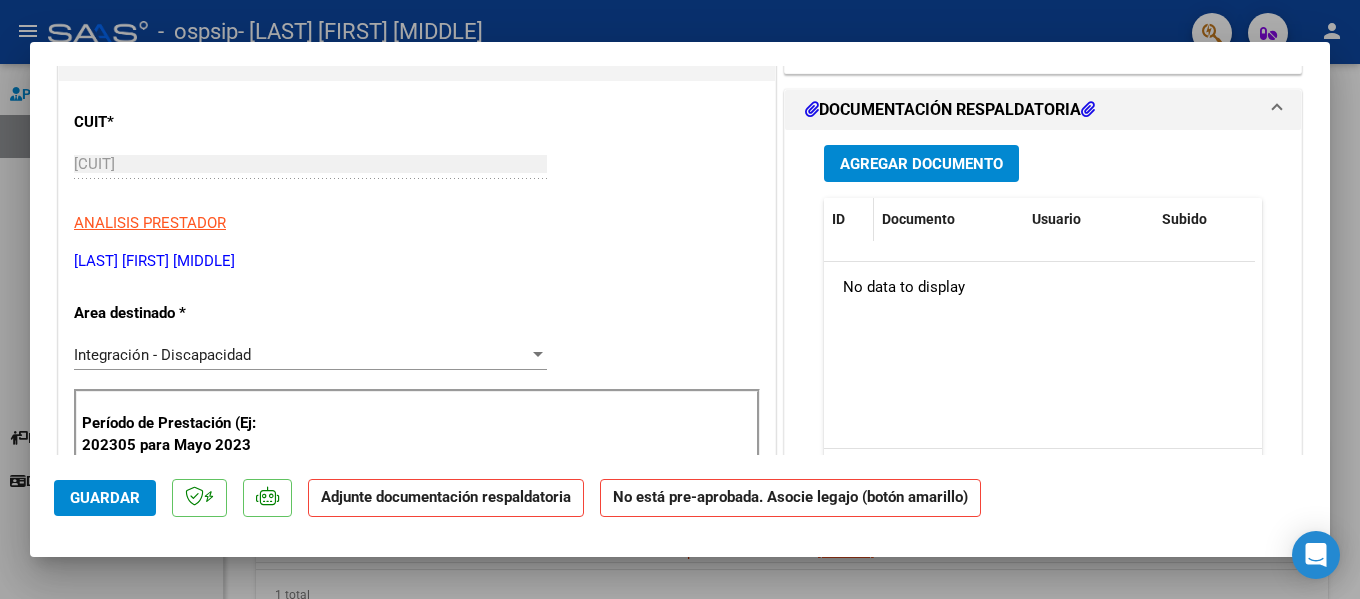 click on "ID" at bounding box center [838, 219] 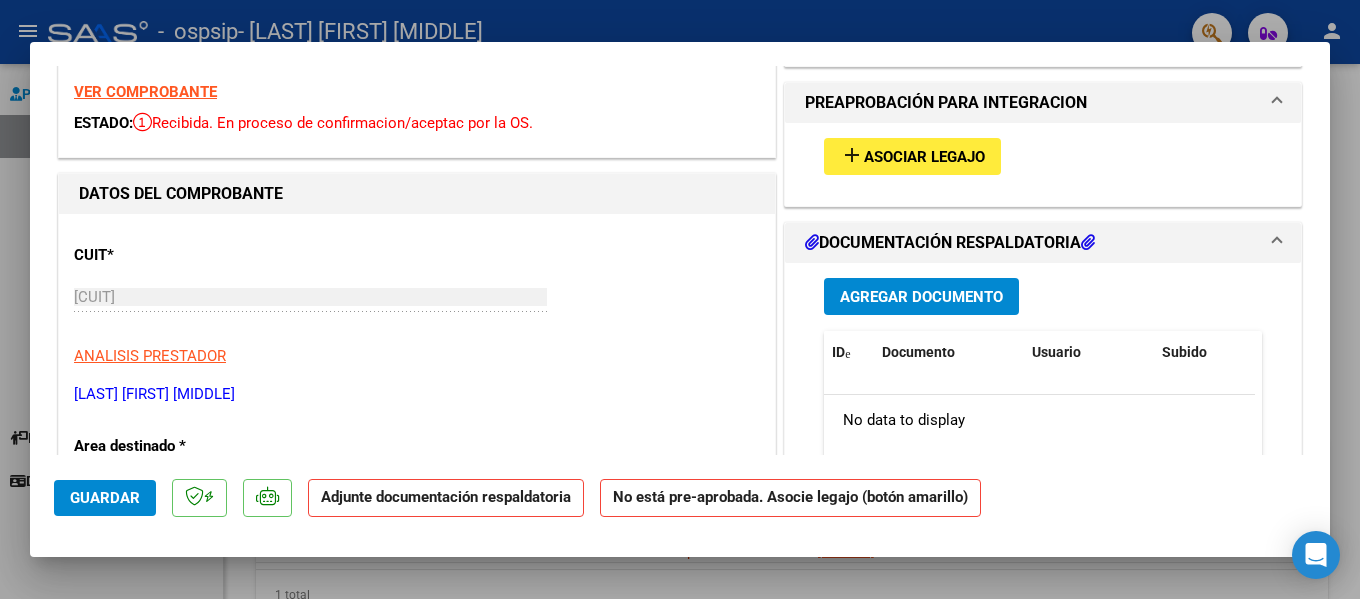 scroll, scrollTop: 0, scrollLeft: 0, axis: both 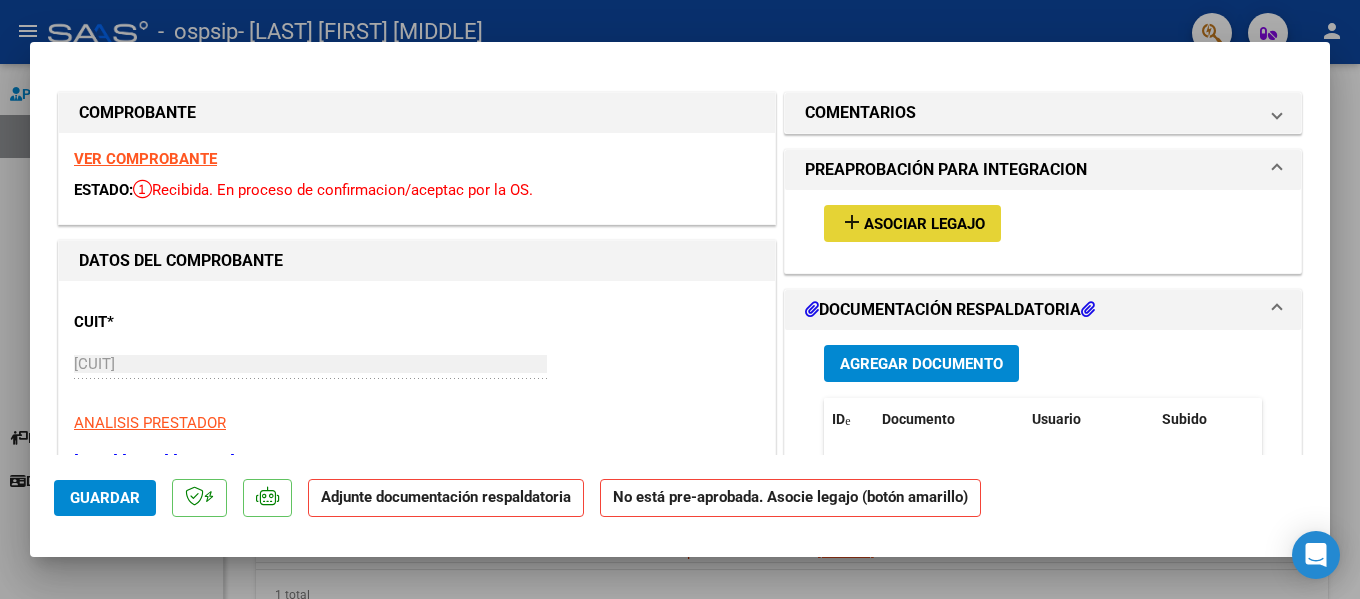 click on "Asociar Legajo" at bounding box center (924, 224) 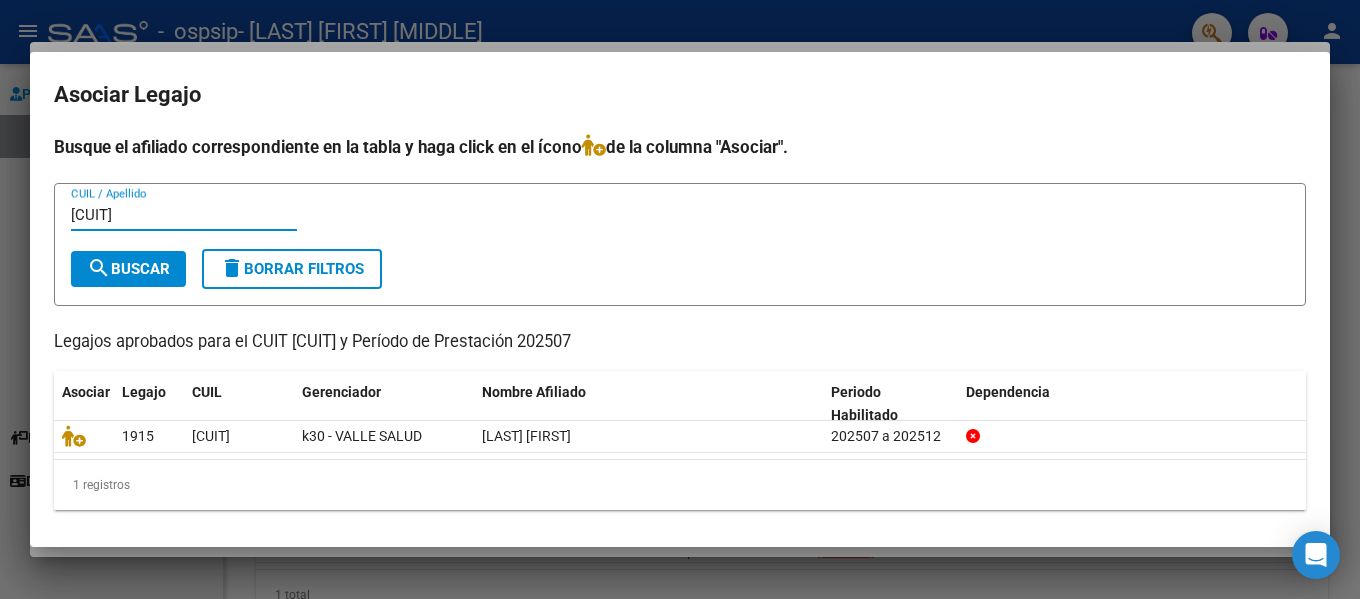 type on "27547944181" 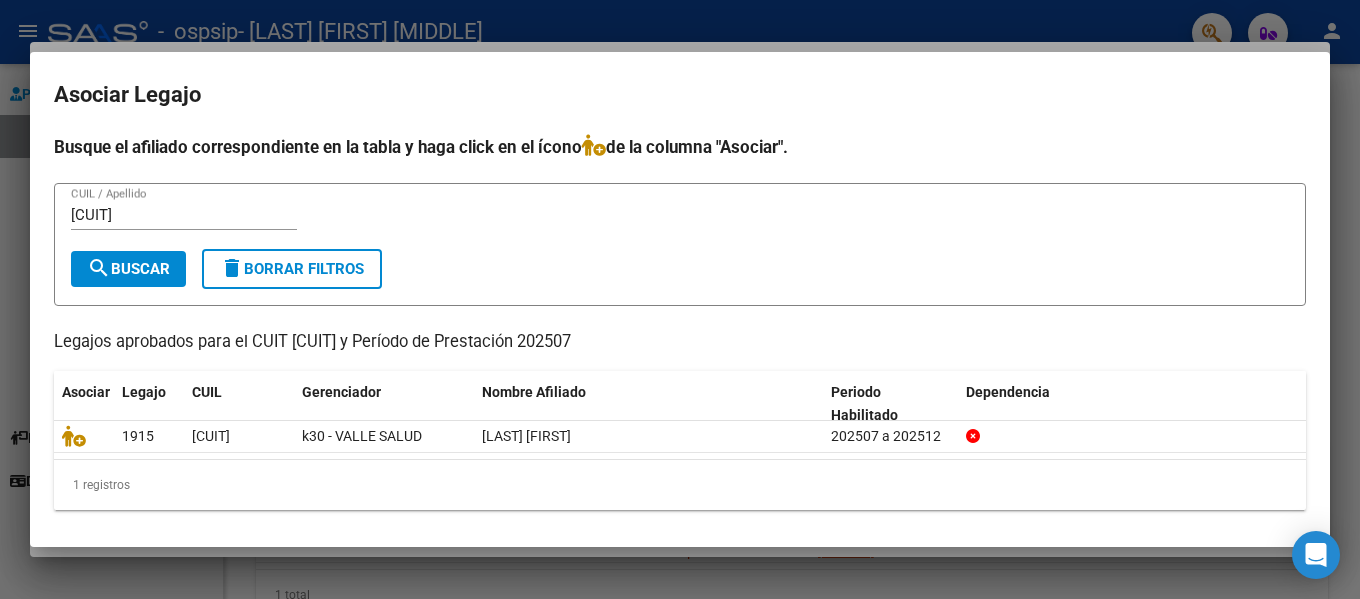 click at bounding box center [680, 299] 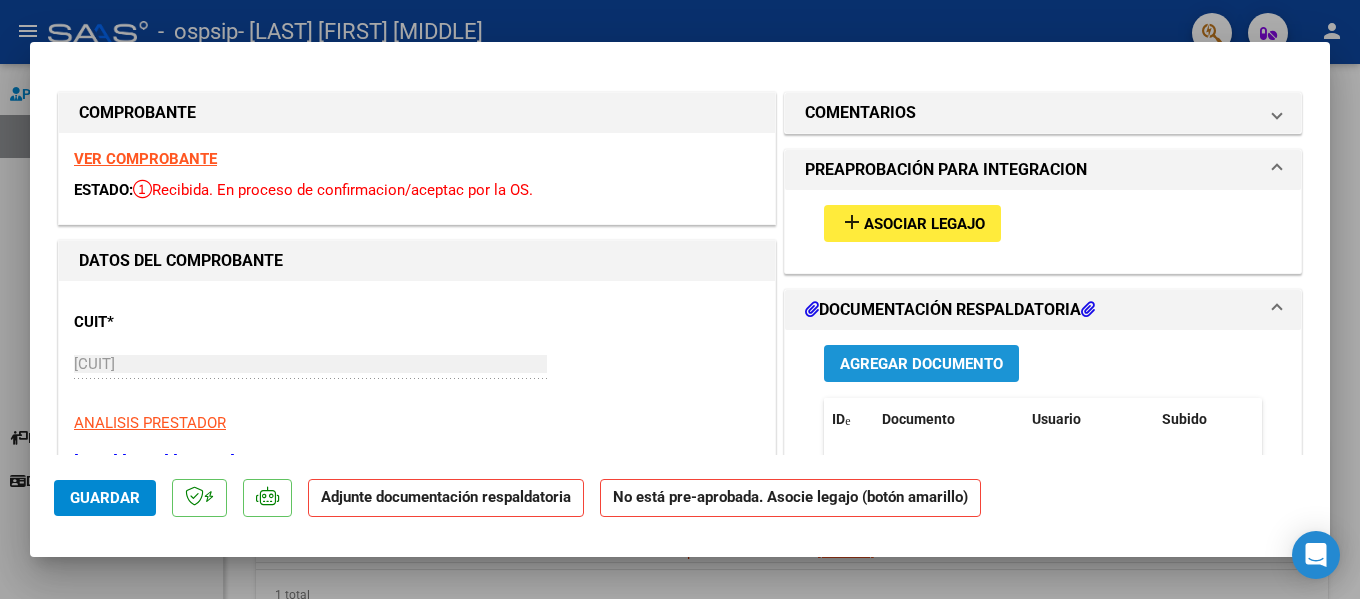 click on "Agregar Documento" at bounding box center [921, 364] 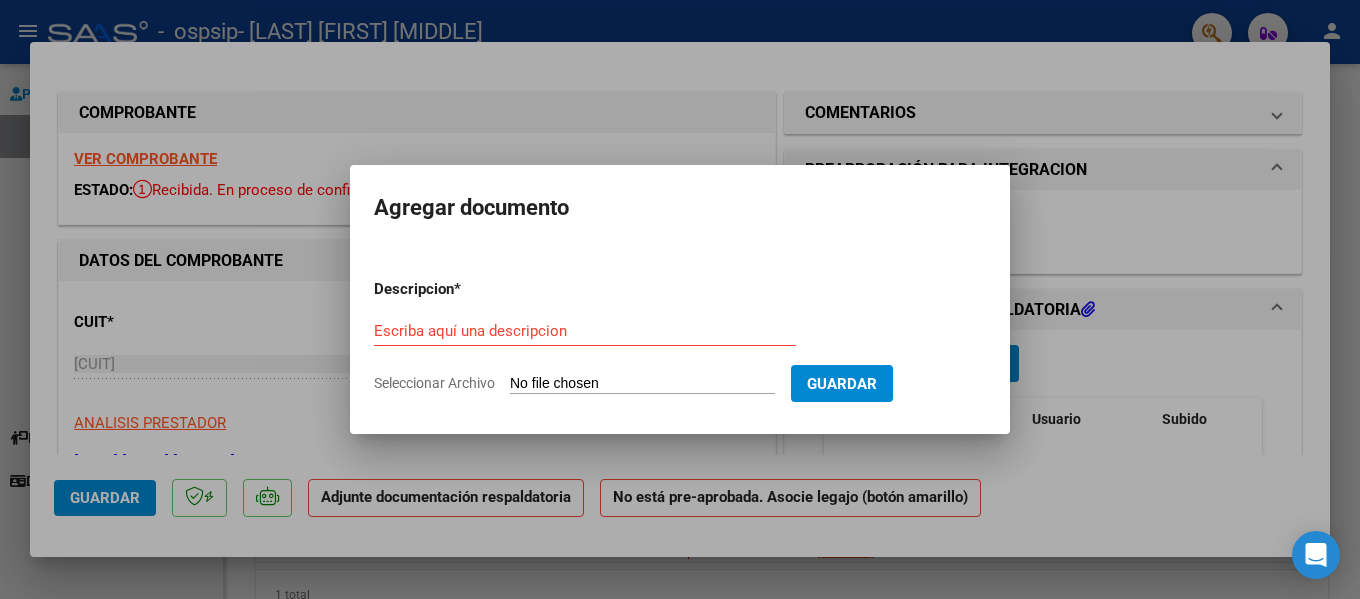 click on "Seleccionar Archivo" at bounding box center (642, 384) 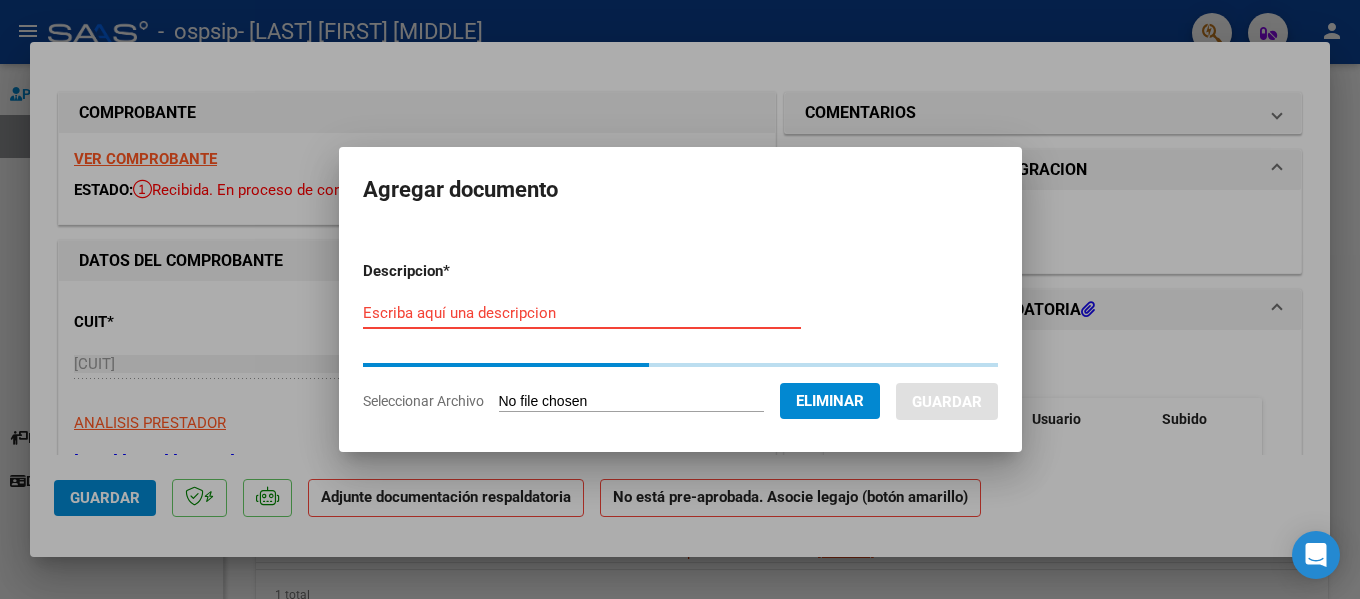 click on "Escriba aquí una descripcion" at bounding box center (582, 313) 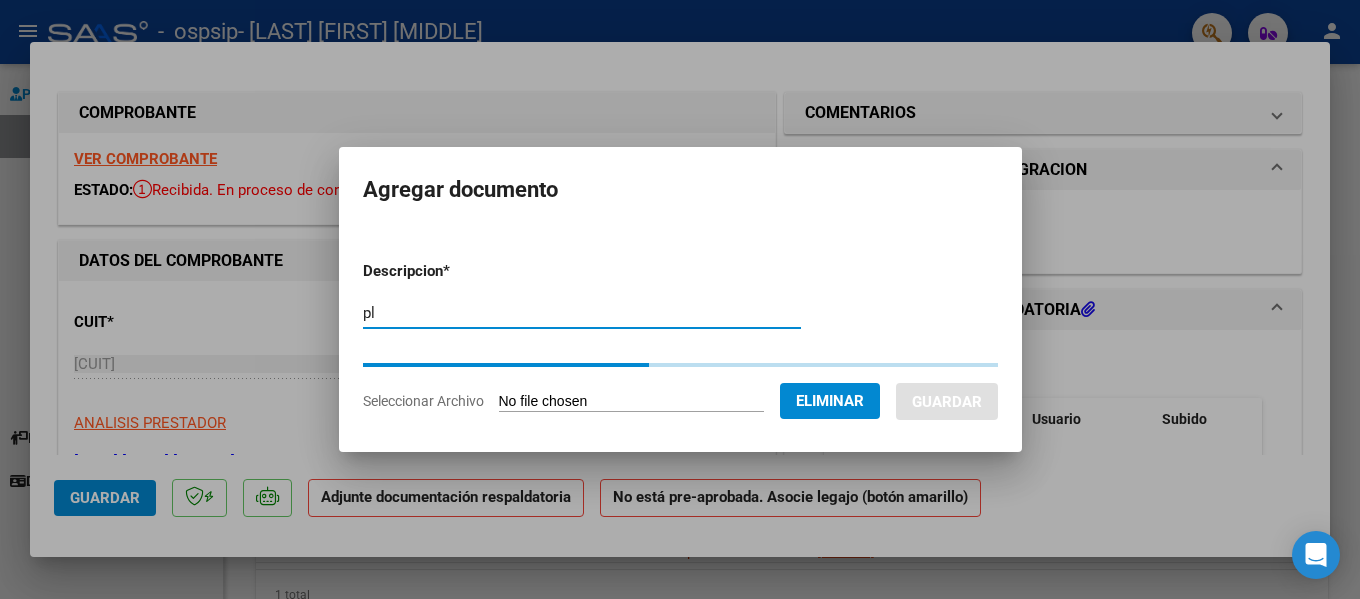 type on "p" 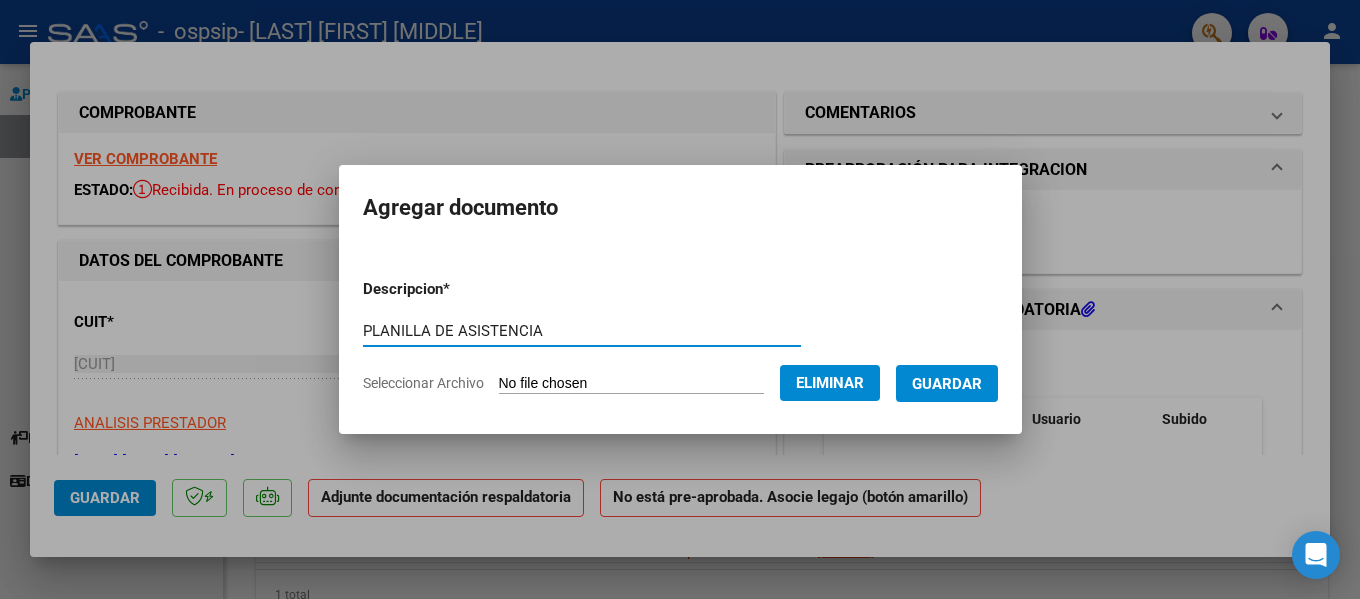 type on "PLANILLA DE ASISTENCIA" 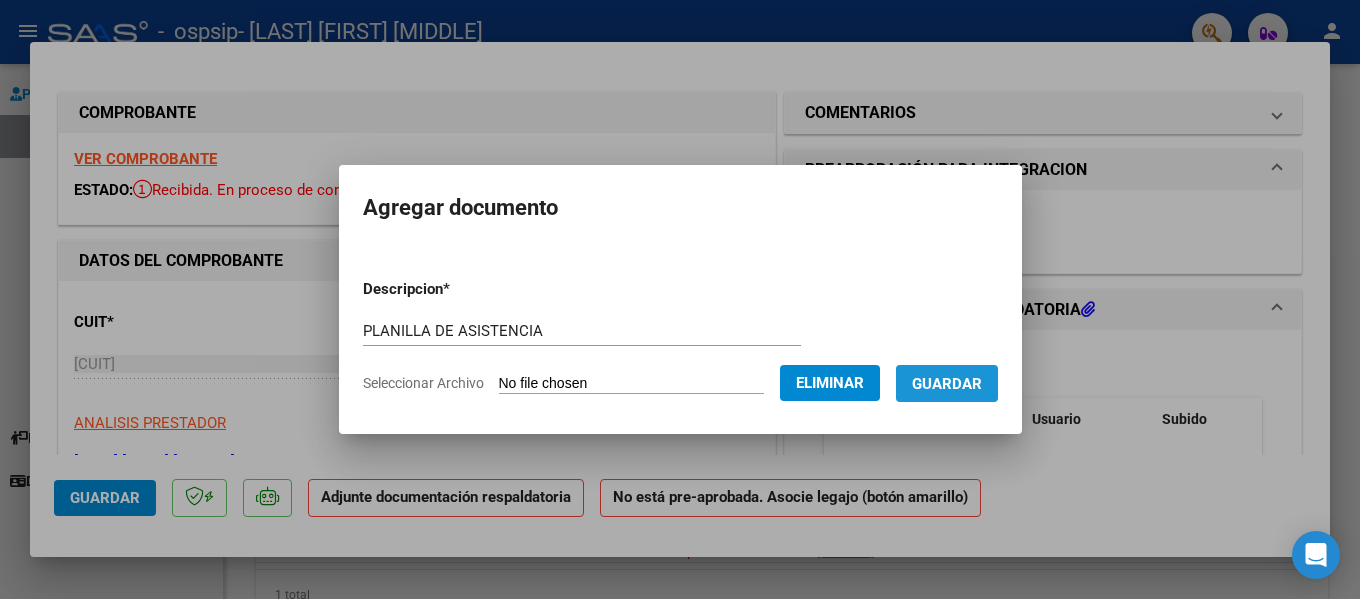 click on "Guardar" at bounding box center [947, 384] 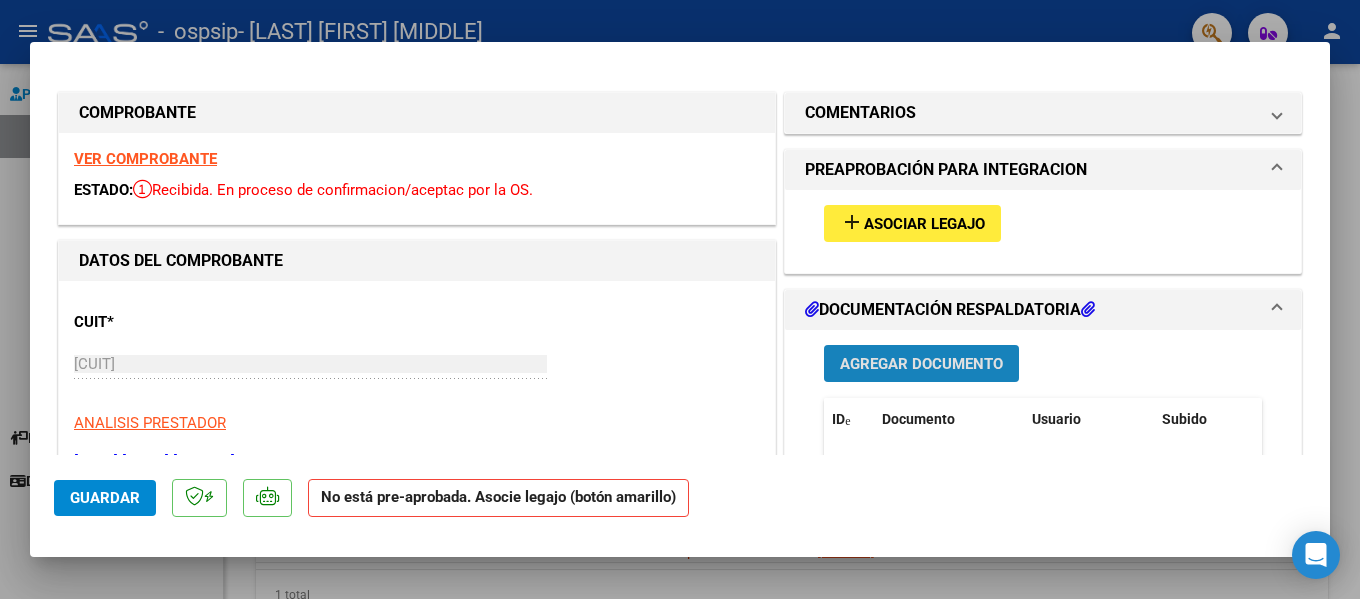 click on "Agregar Documento" at bounding box center [921, 364] 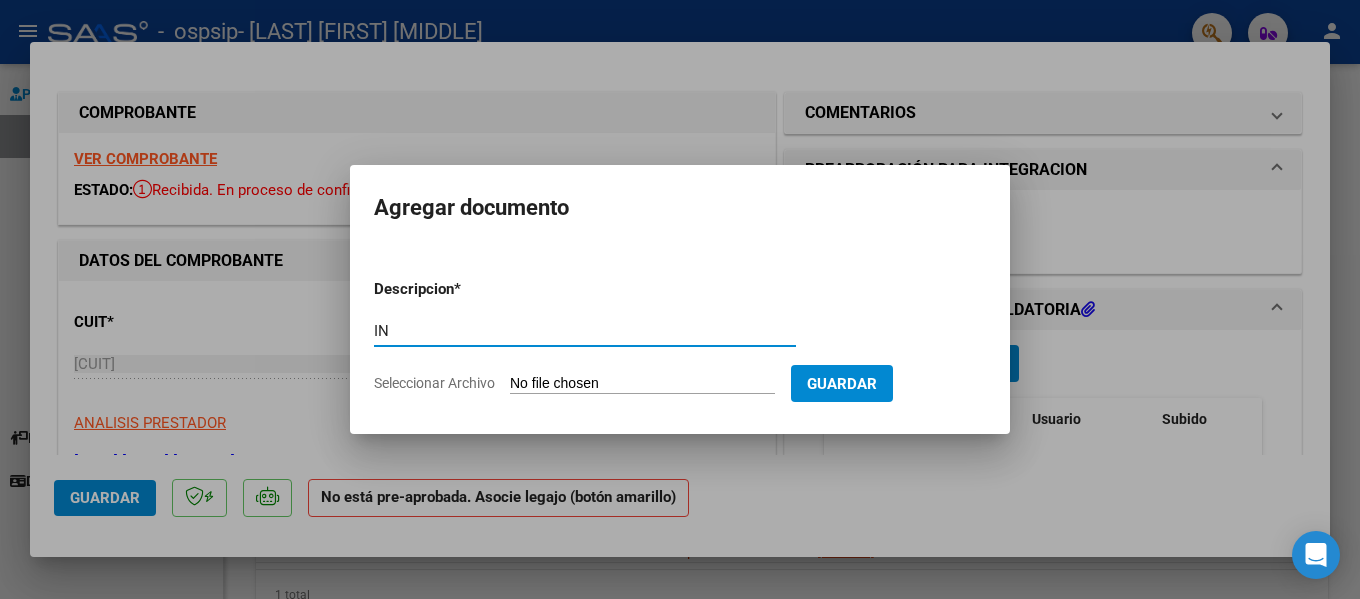 type on "I" 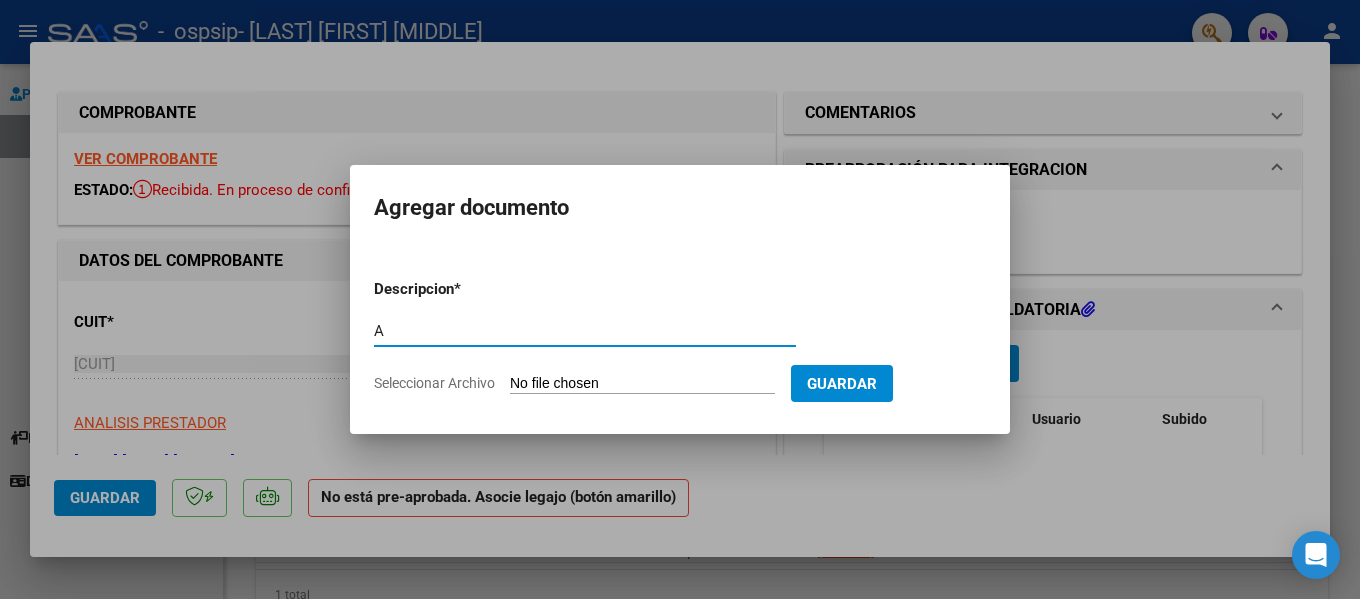 type on "A" 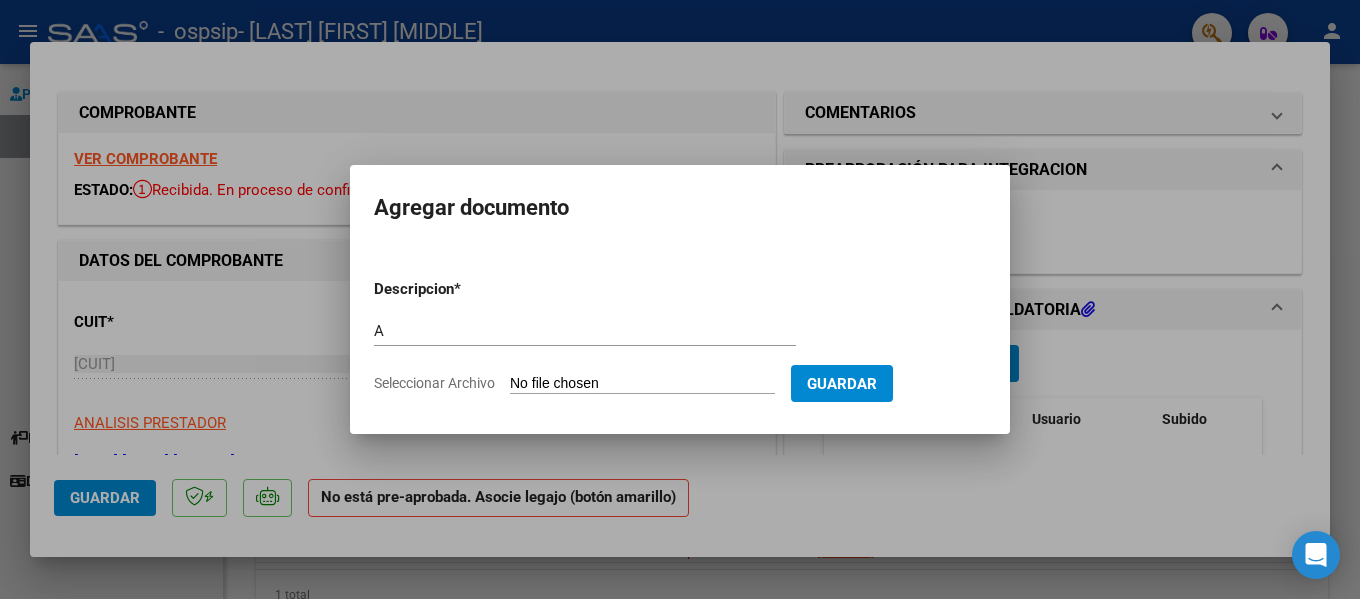type on "C:\fakepath\INFORME DE EVOLUCIÓN DELFINA LÓPEZ.HEIC" 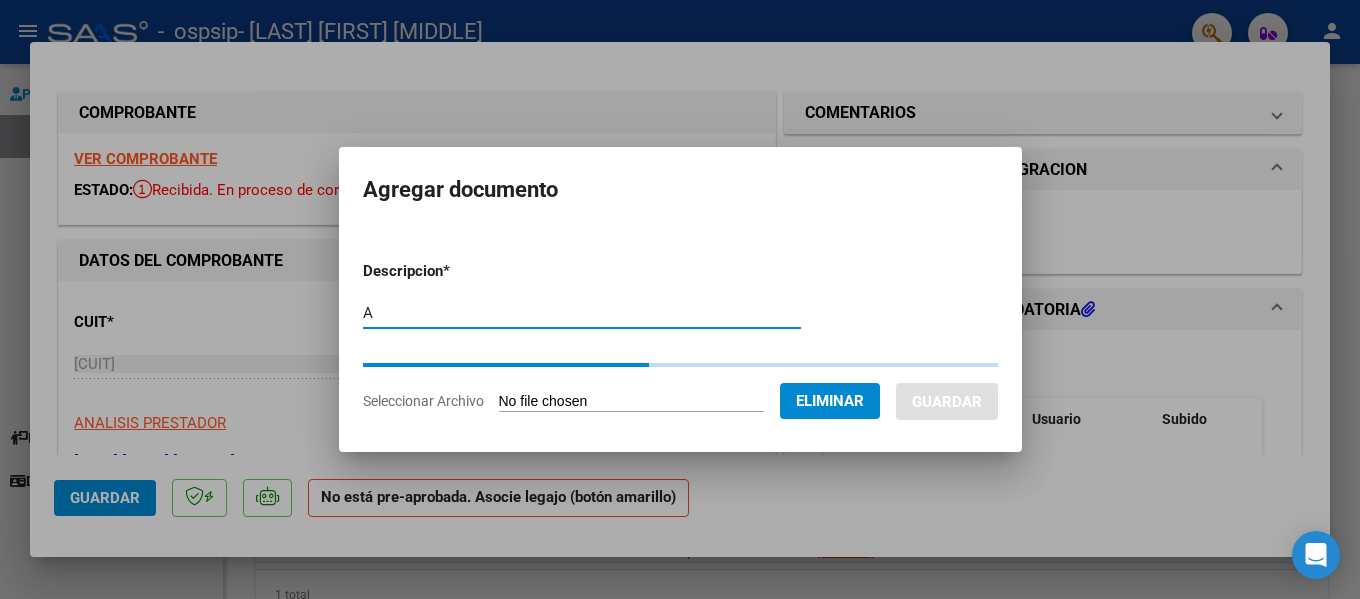 click on "A" at bounding box center (582, 313) 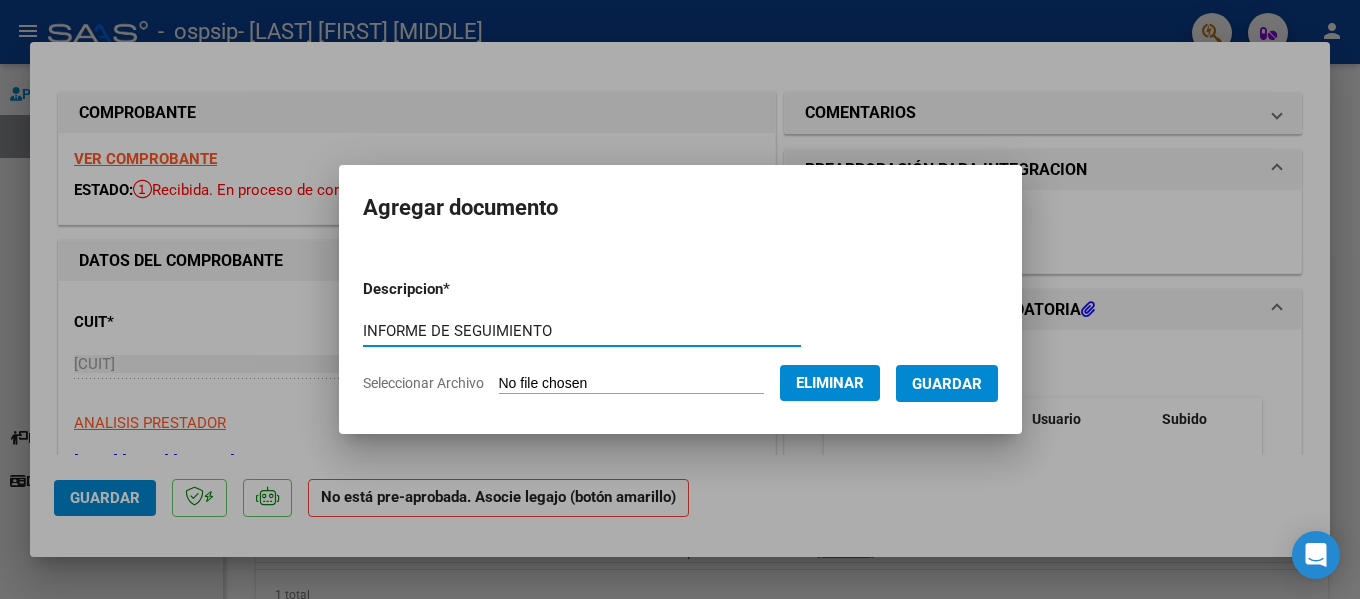 type on "INFORME DE SEGIMIENTO" 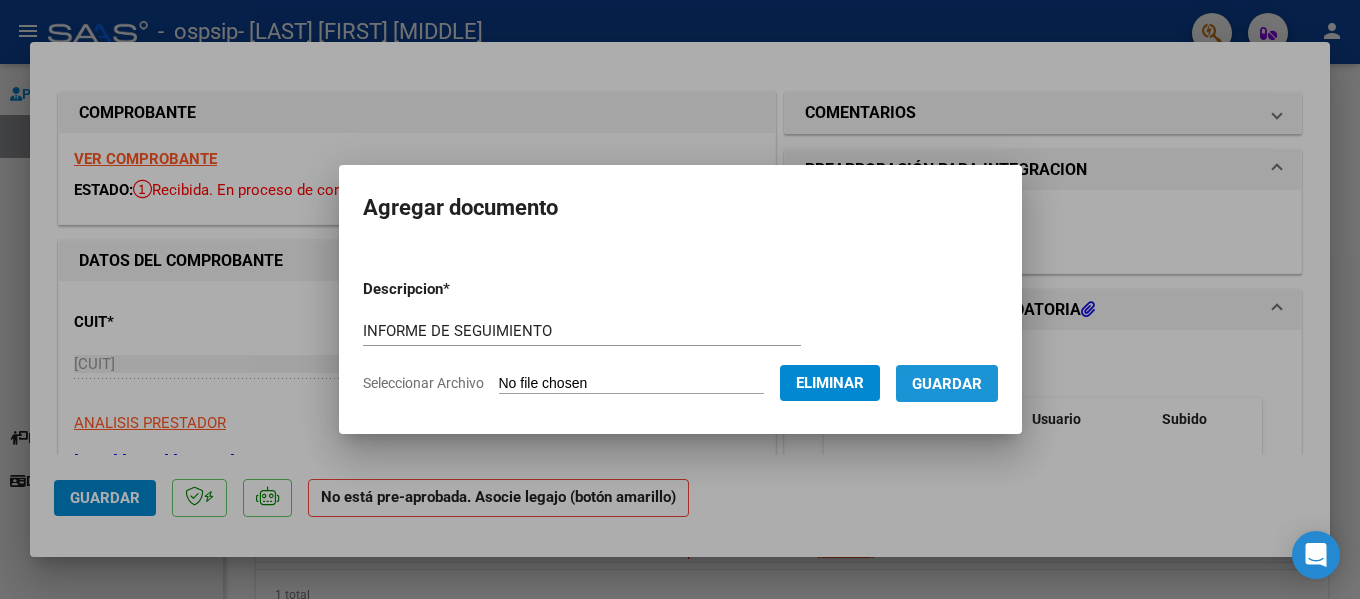 click on "Guardar" at bounding box center [947, 384] 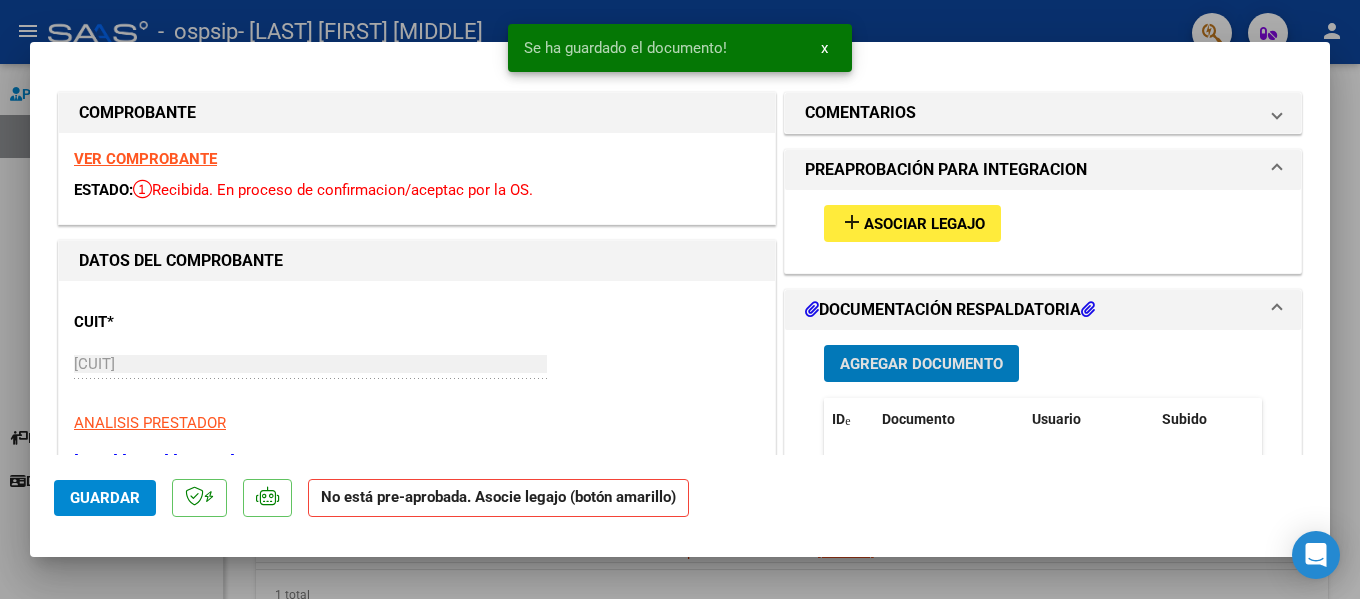 click on "Agregar Documento" at bounding box center (921, 364) 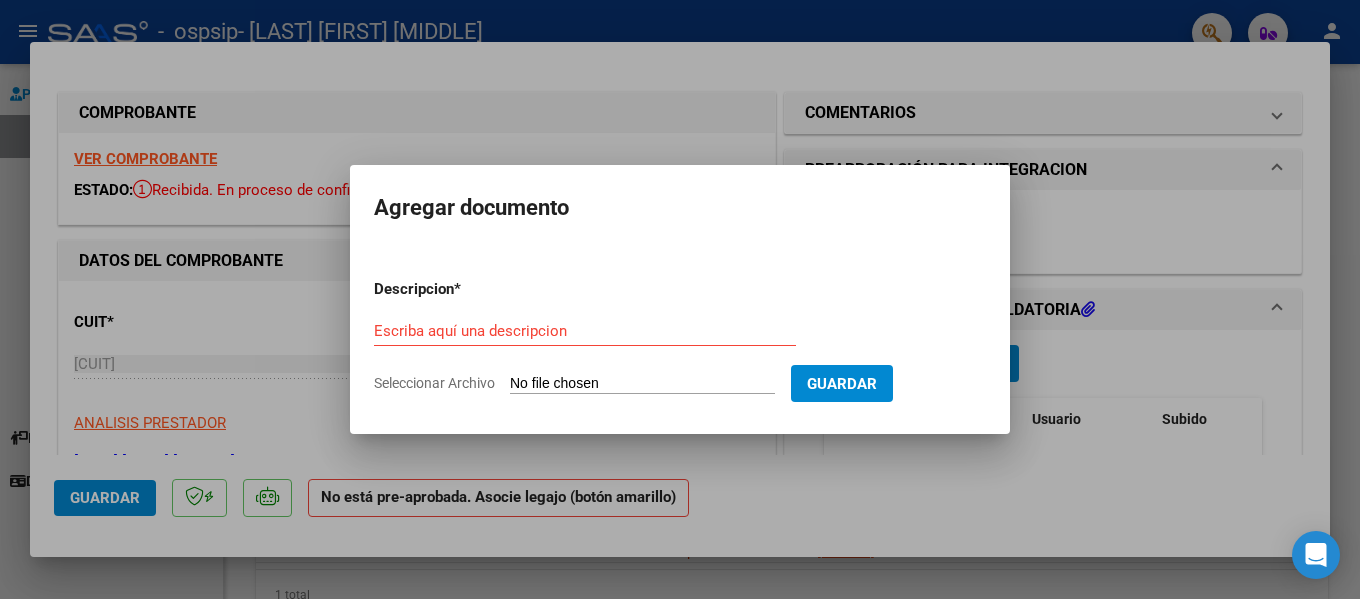 click on "Seleccionar Archivo" at bounding box center [642, 384] 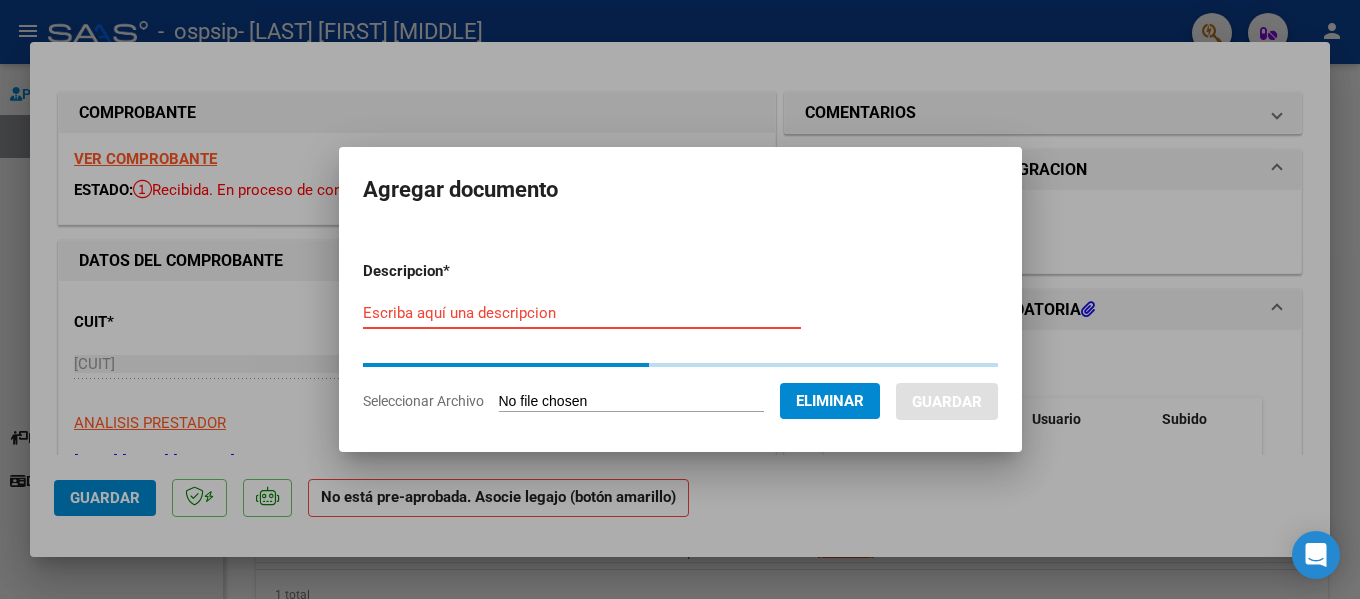 click on "Escriba aquí una descripcion" at bounding box center (582, 313) 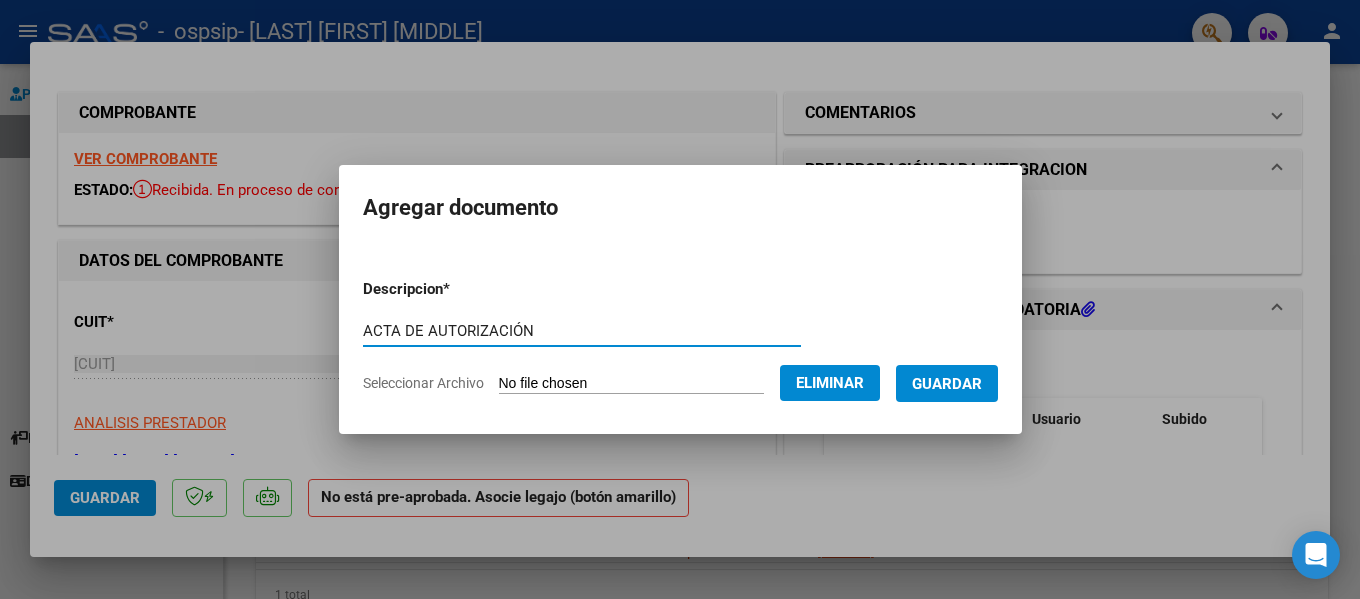 type on "ACTA DE AUTORIZACIÓN" 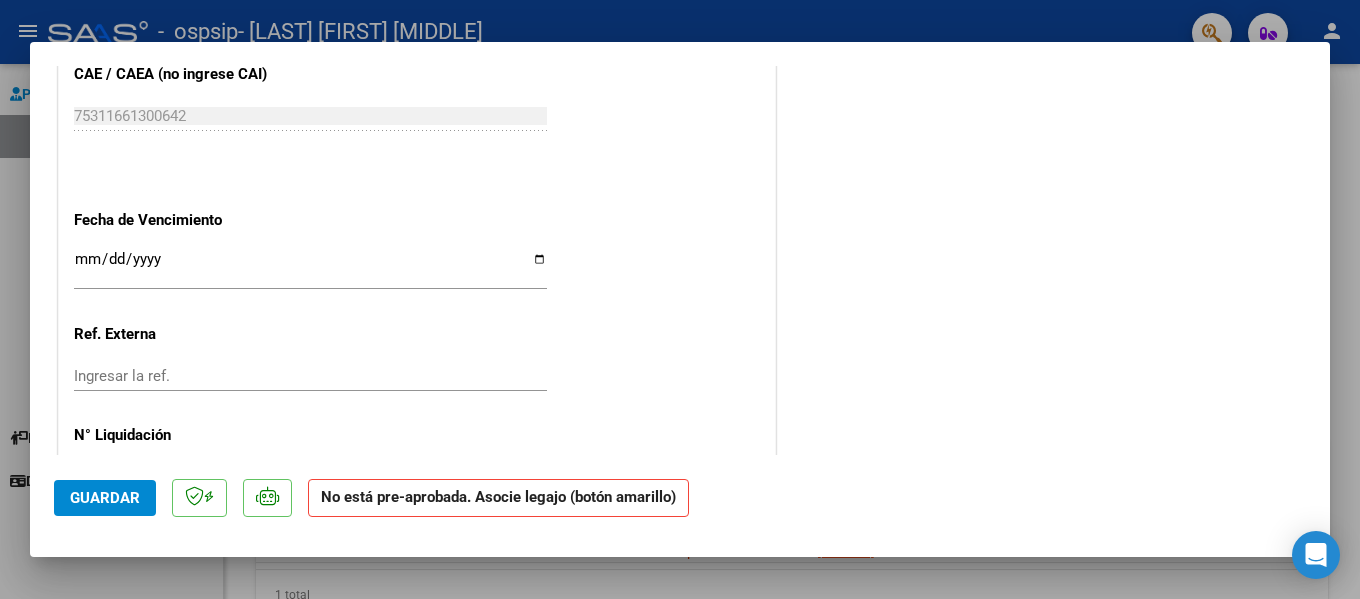 scroll, scrollTop: 1275, scrollLeft: 0, axis: vertical 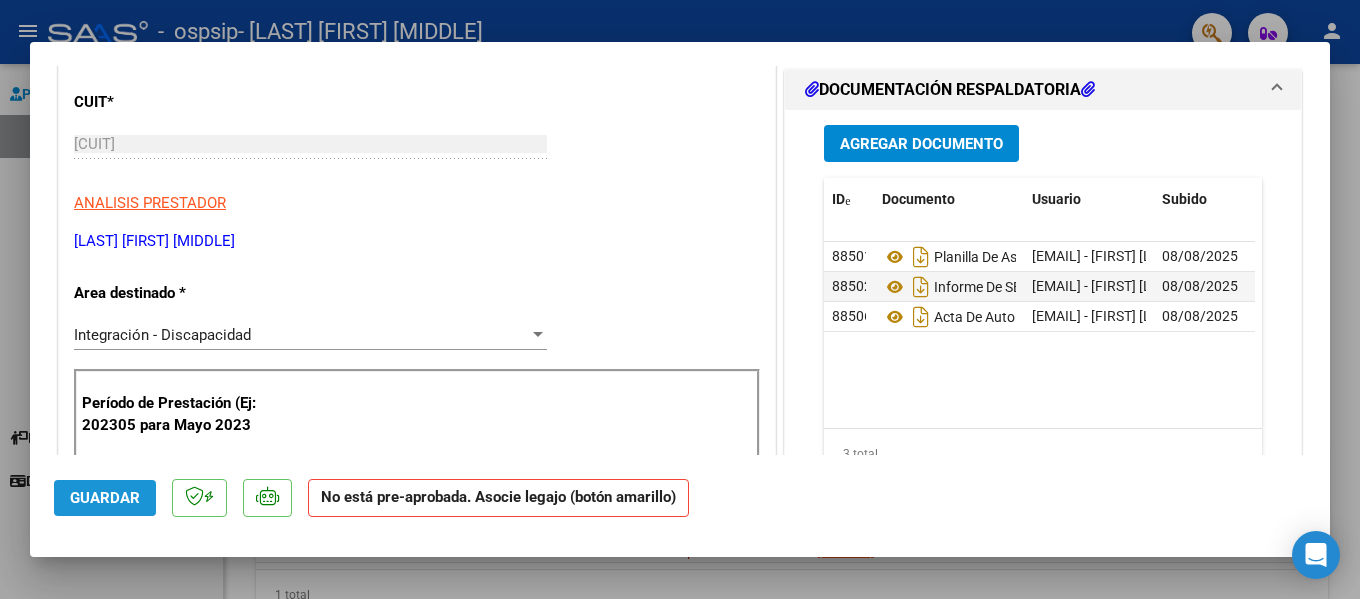 click on "Guardar" 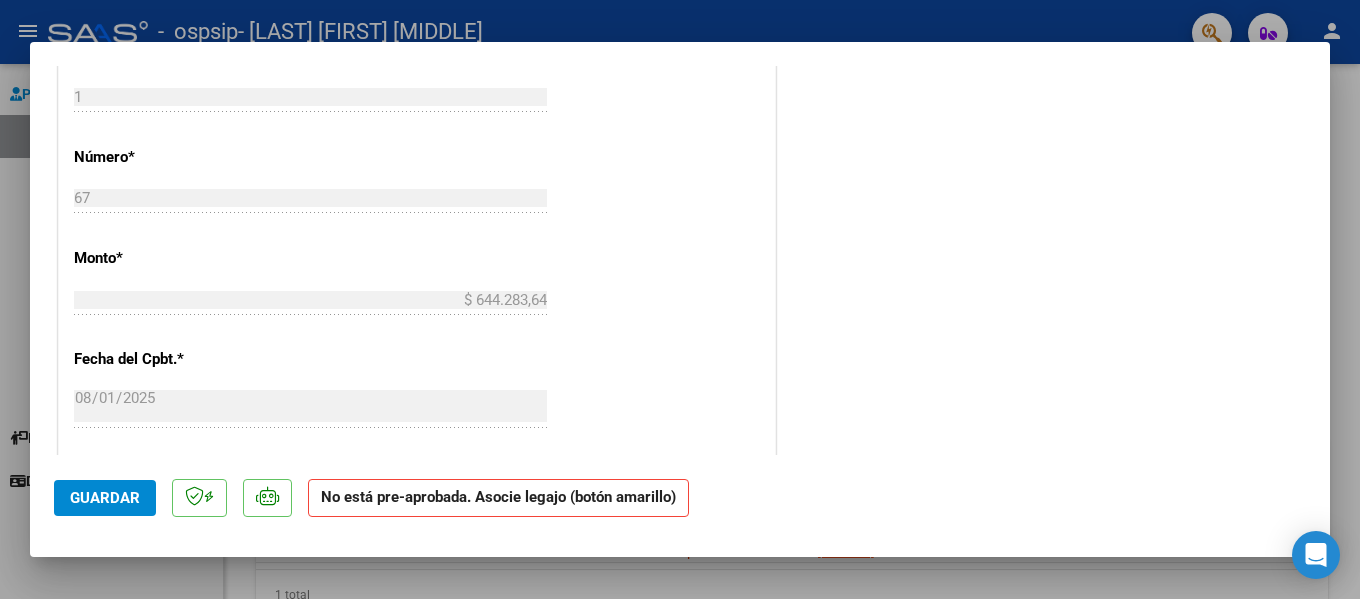 scroll, scrollTop: 1100, scrollLeft: 0, axis: vertical 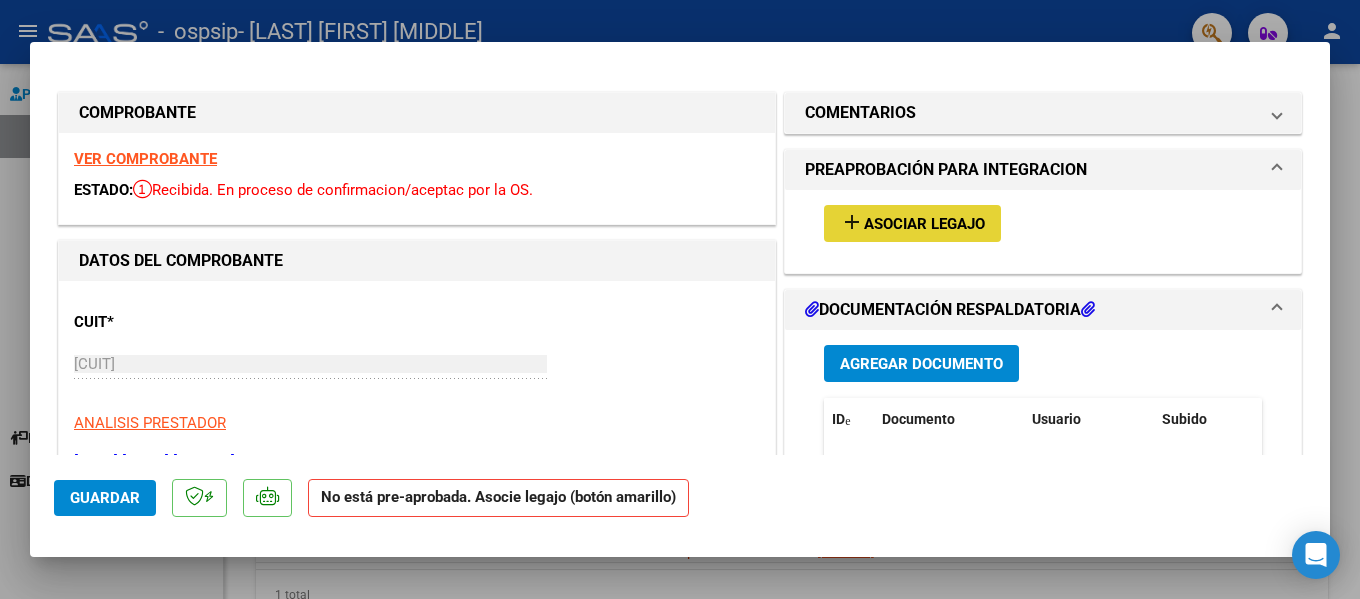 click on "Asociar Legajo" at bounding box center [924, 224] 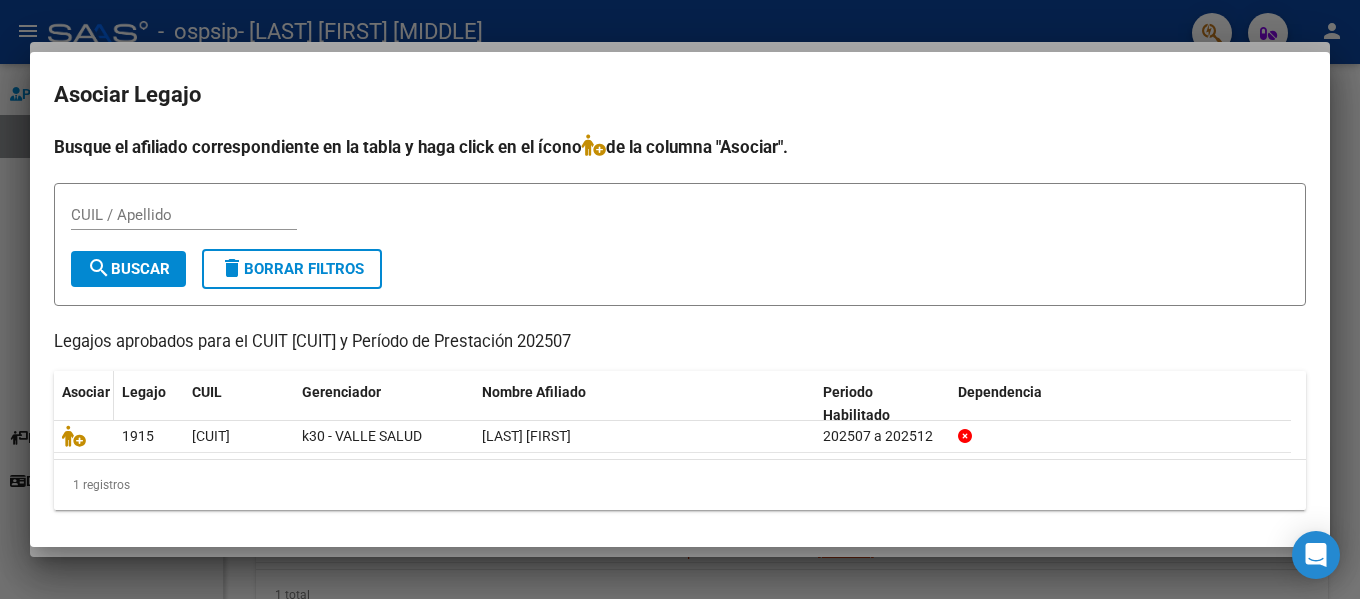 click on "Asociar" 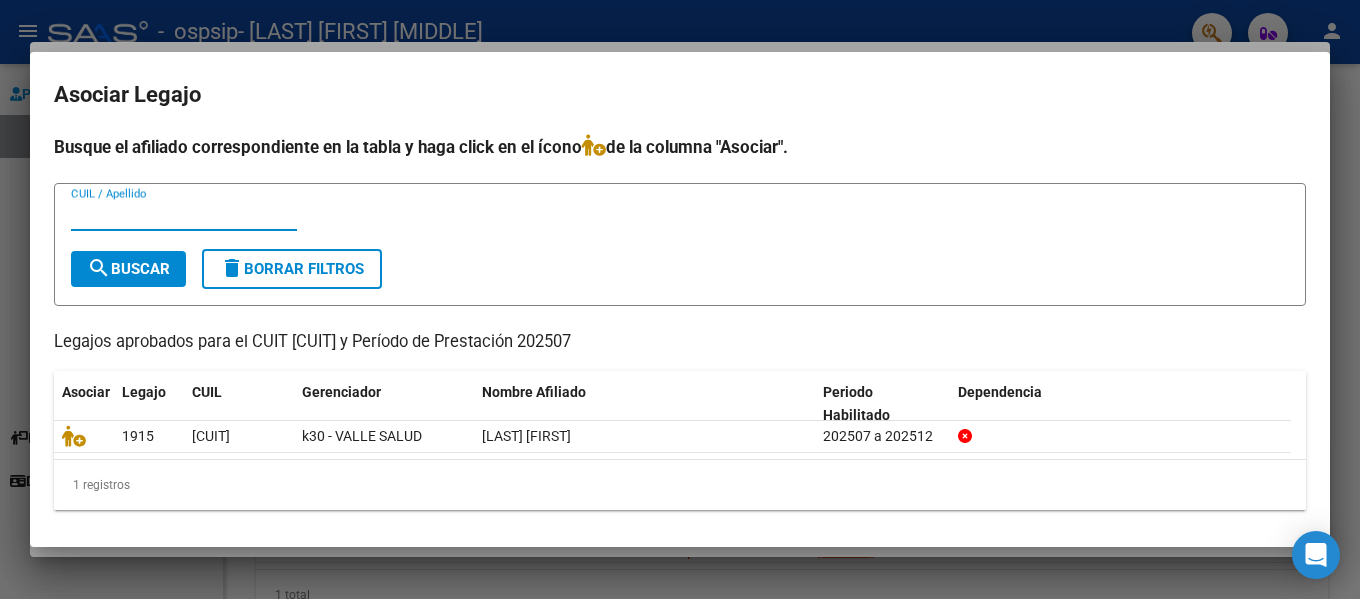 click on "CUIL / Apellido" at bounding box center (184, 215) 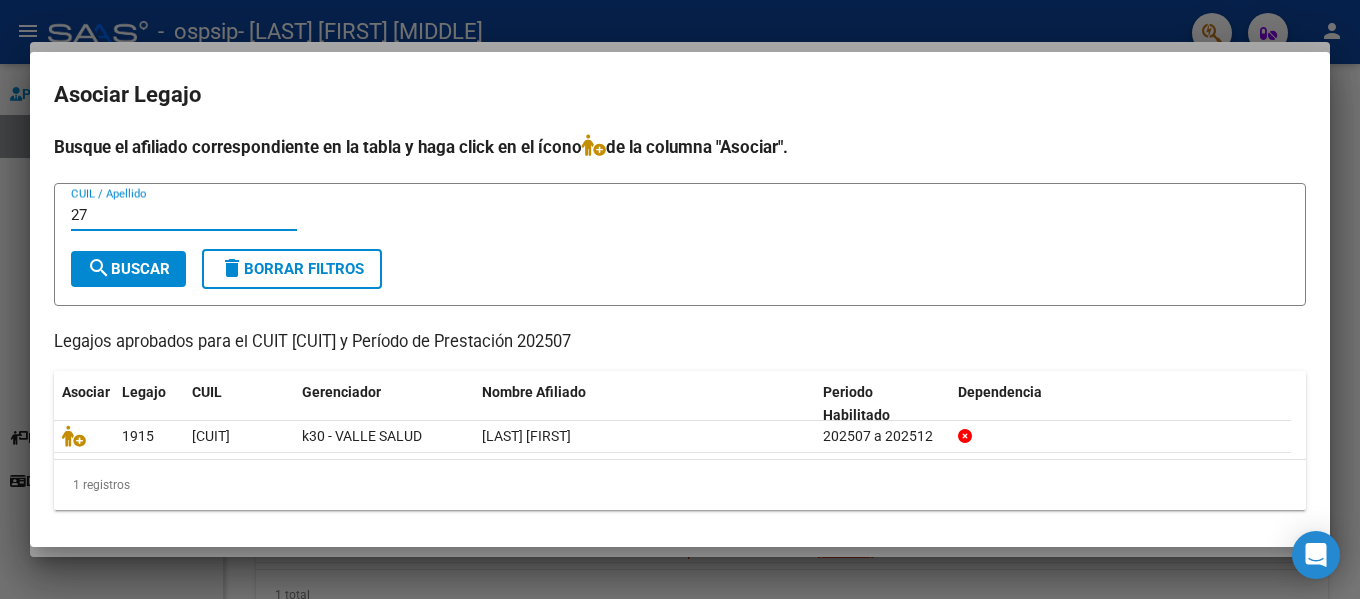 type on "27" 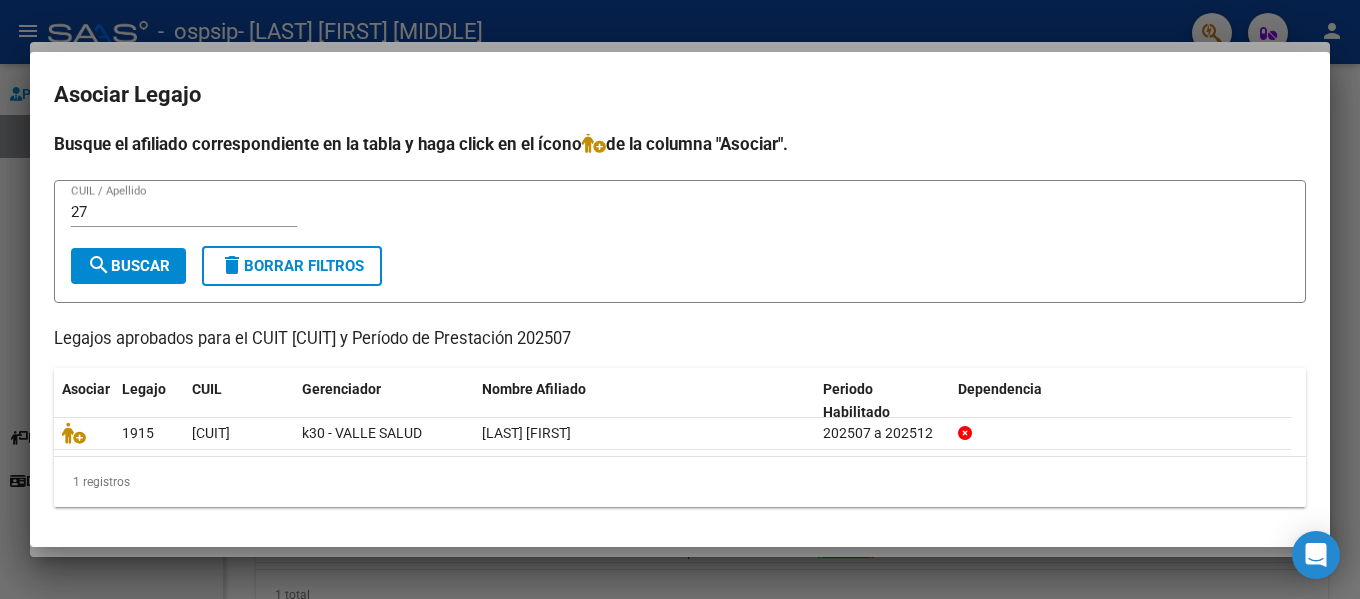 click on "Busque el afiliado correspondiente en la tabla y haga click en el ícono   de la columna "Asociar"." at bounding box center [680, 144] 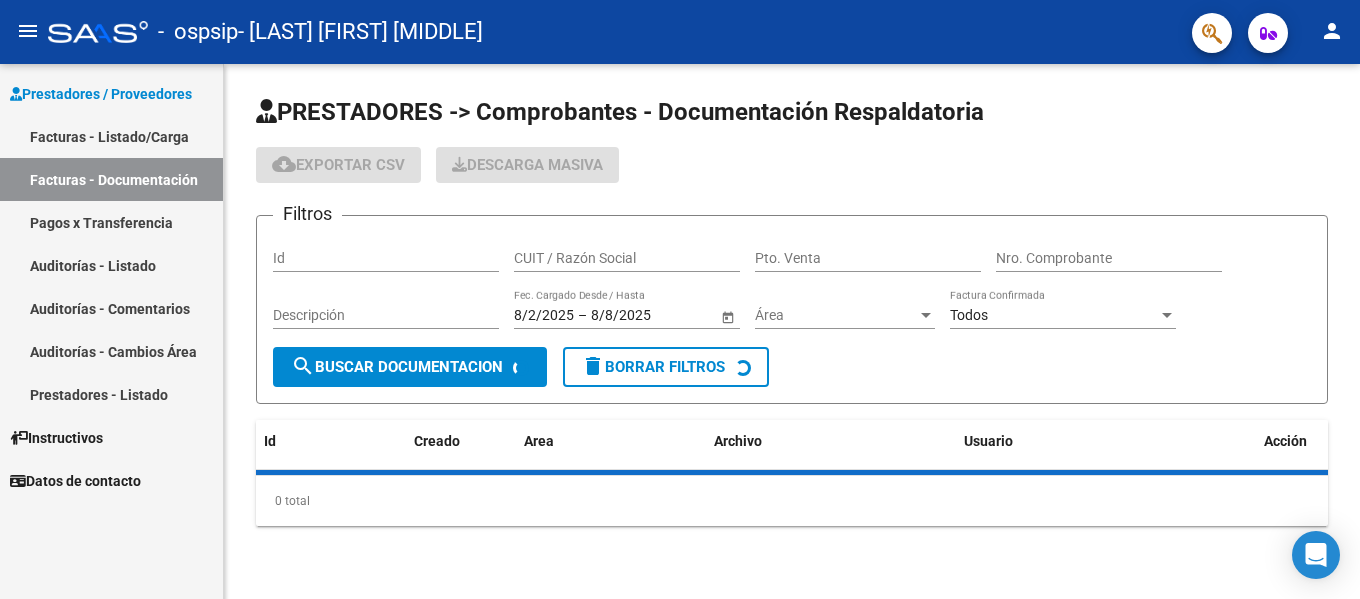 scroll, scrollTop: 0, scrollLeft: 0, axis: both 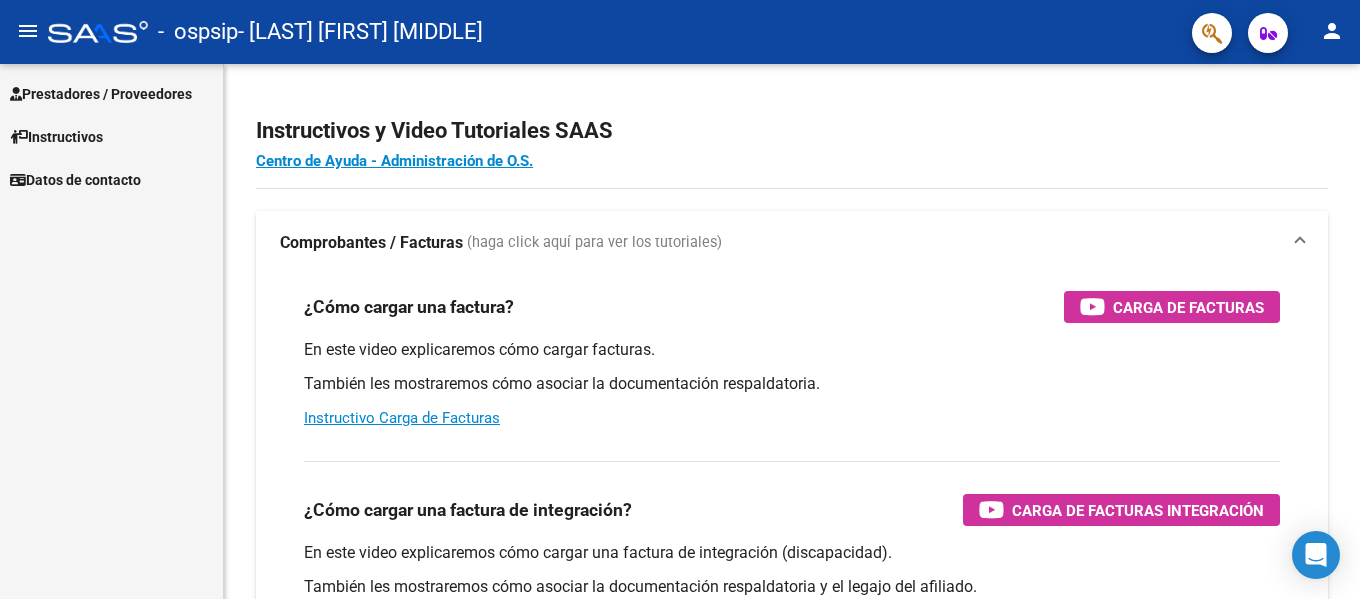 click on "Prestadores / Proveedores" at bounding box center [101, 94] 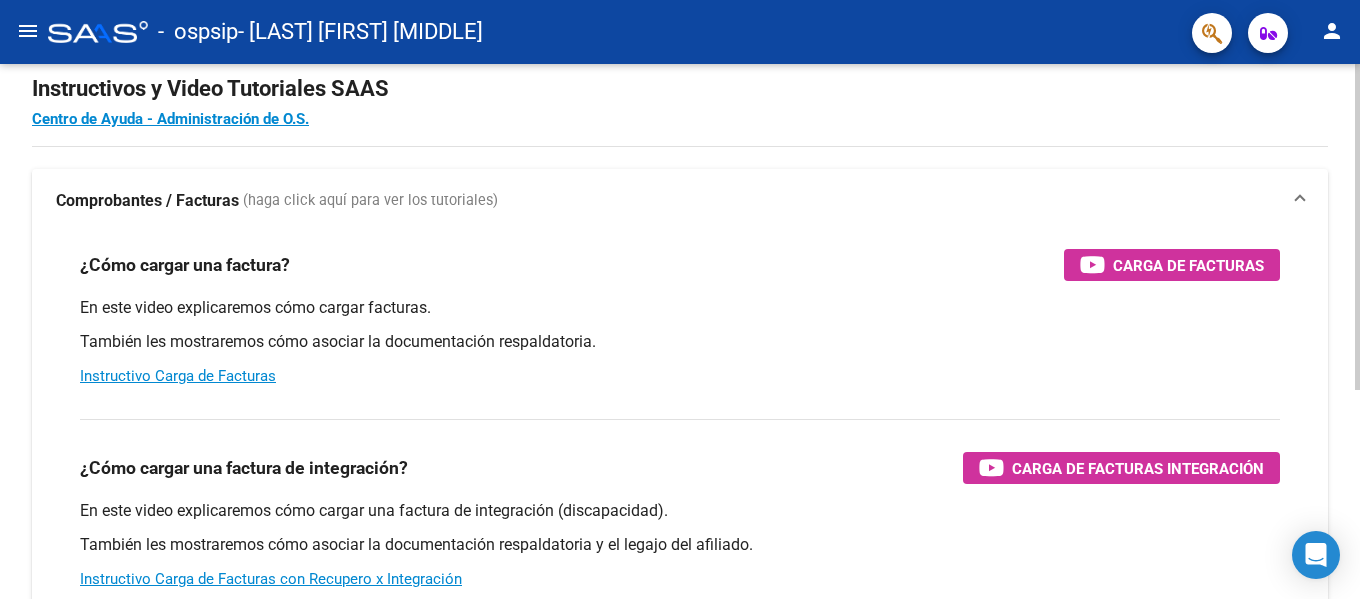 scroll, scrollTop: 0, scrollLeft: 0, axis: both 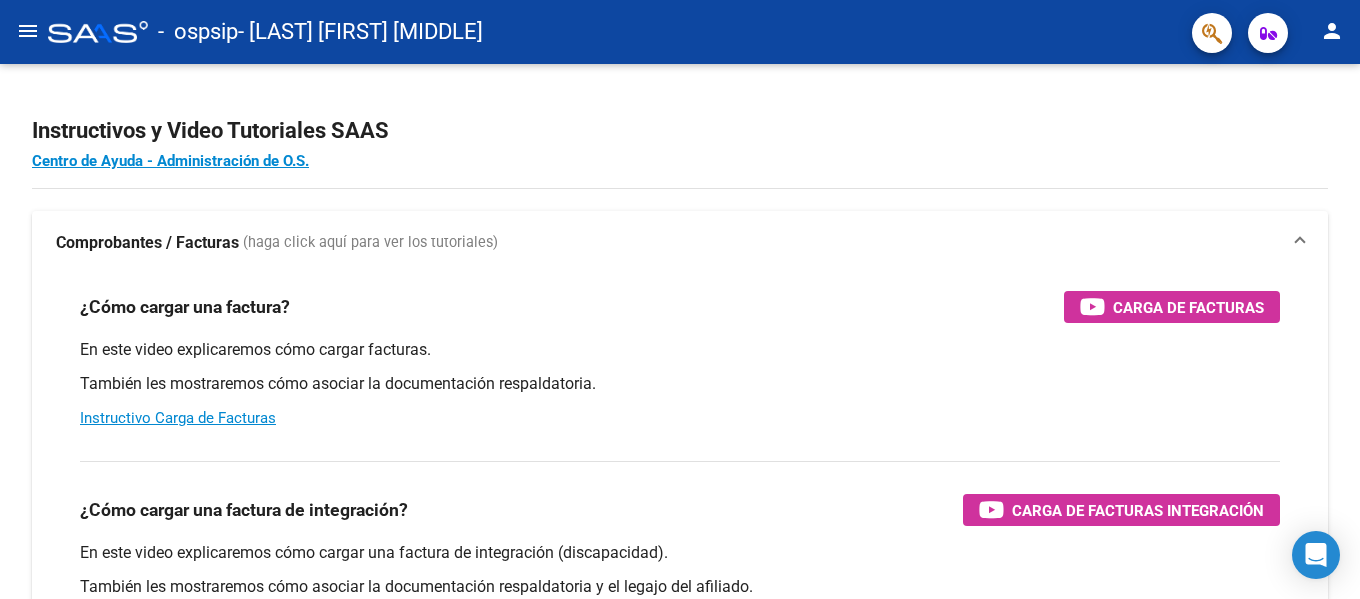 click on "menu" 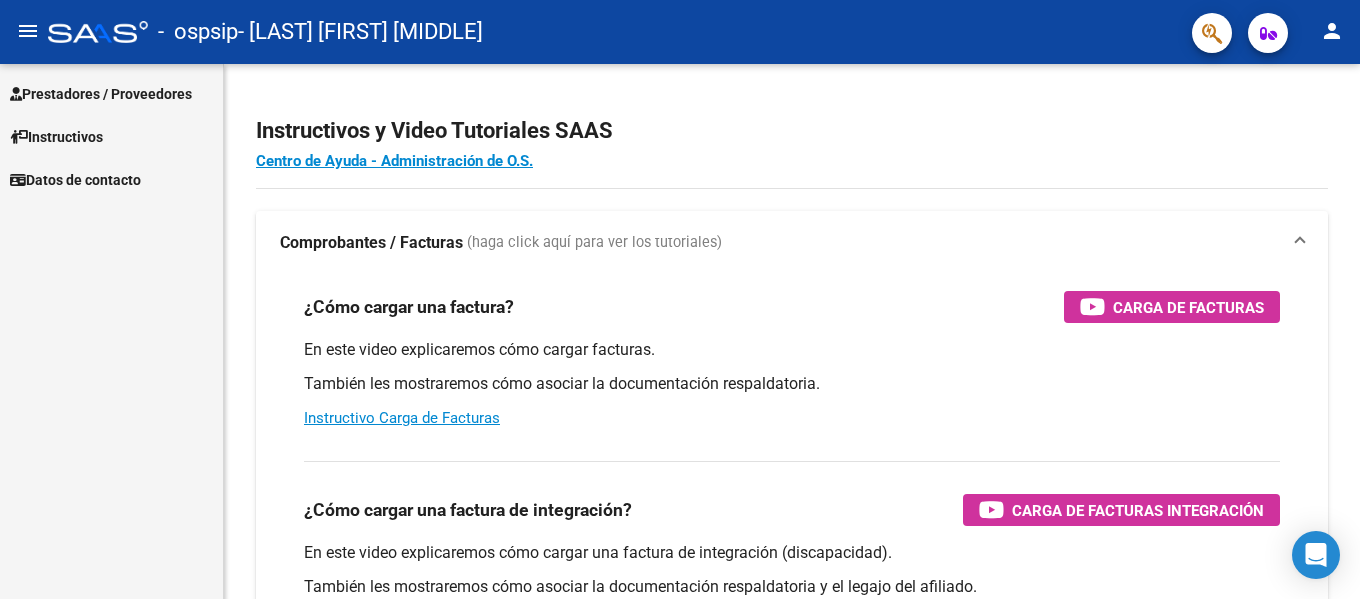 click on "Prestadores / Proveedores" at bounding box center (101, 94) 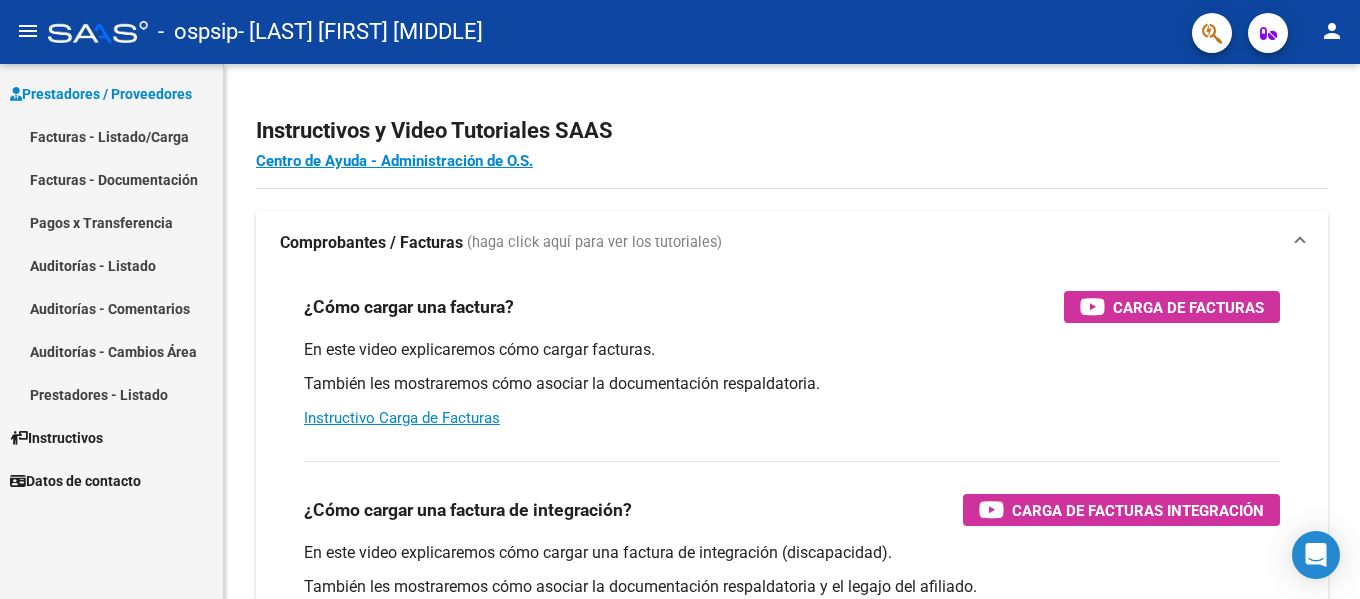 click on "person" 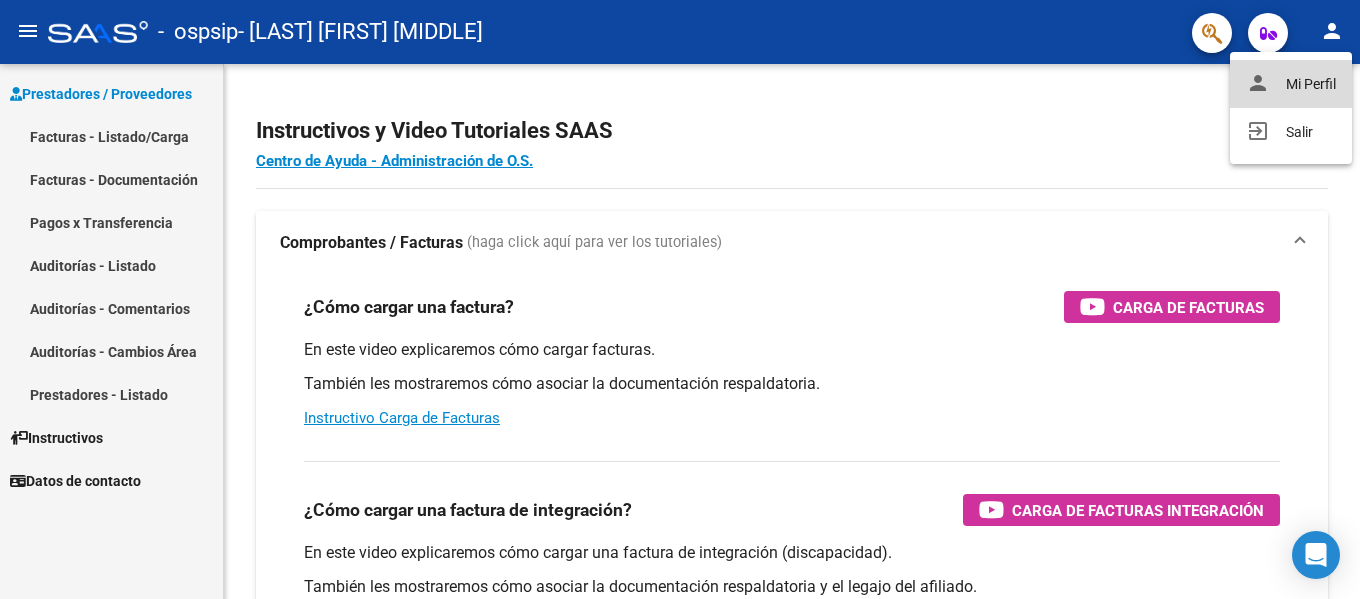 click on "person  Mi Perfil" at bounding box center (1291, 84) 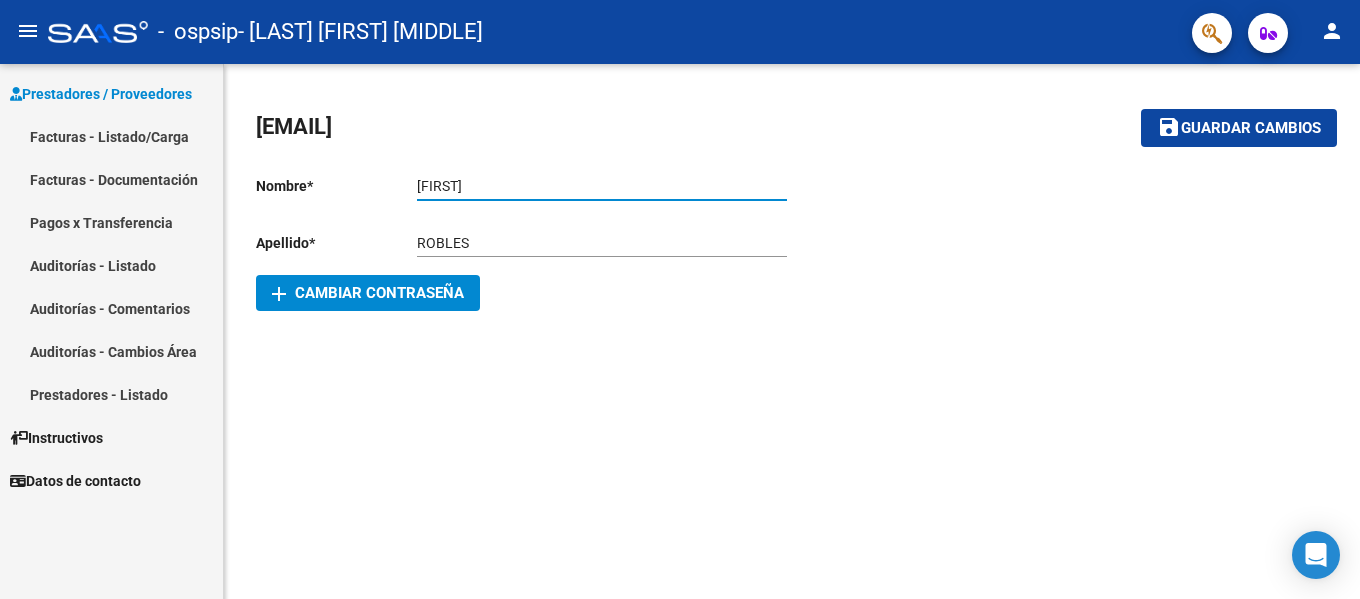 click on "JOHANNA" at bounding box center [602, 186] 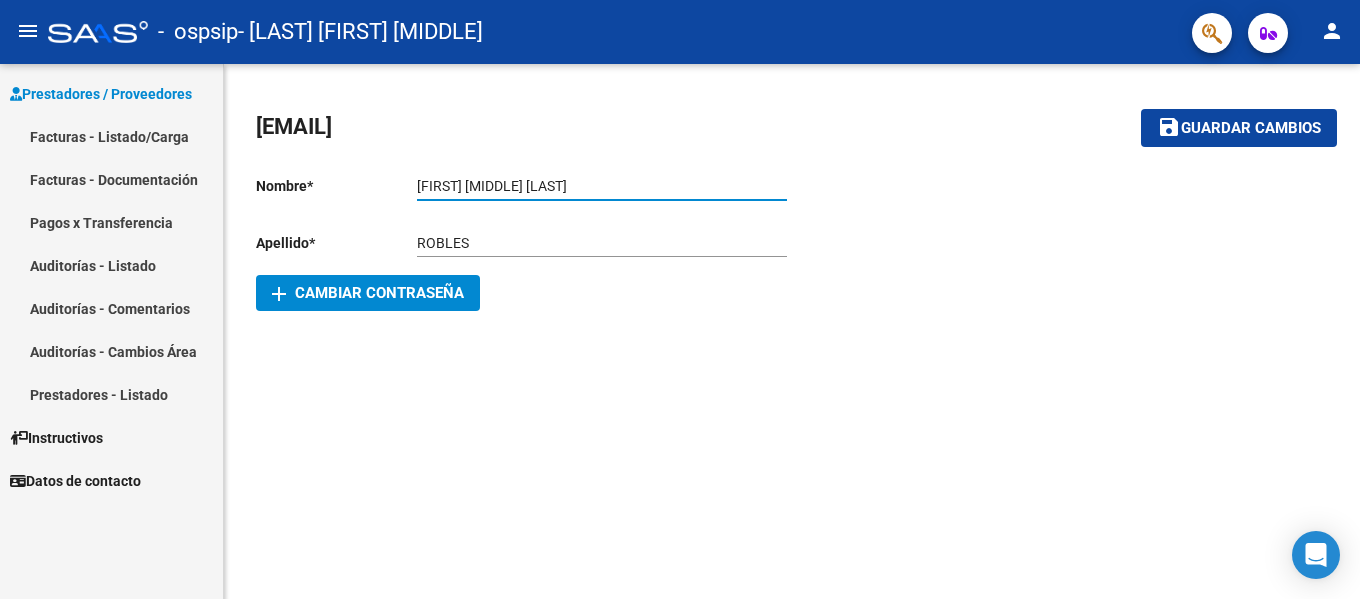 type on "JOHANNA BARBARA" 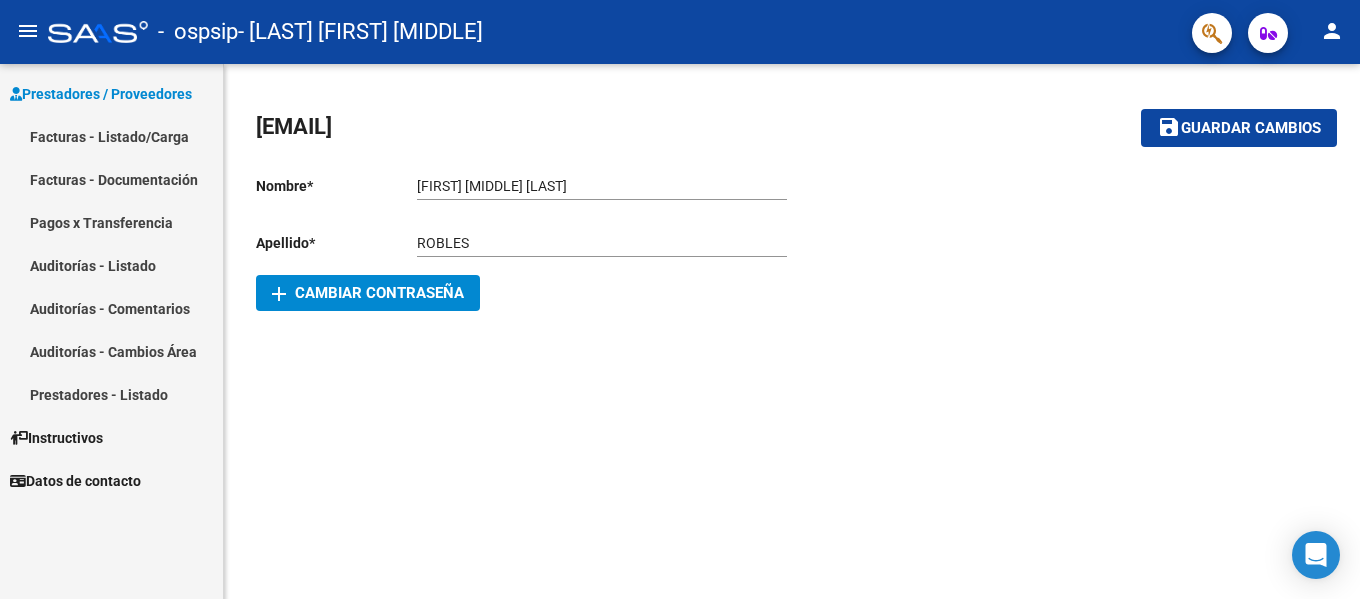 click on "Facturas - Documentación" at bounding box center [111, 179] 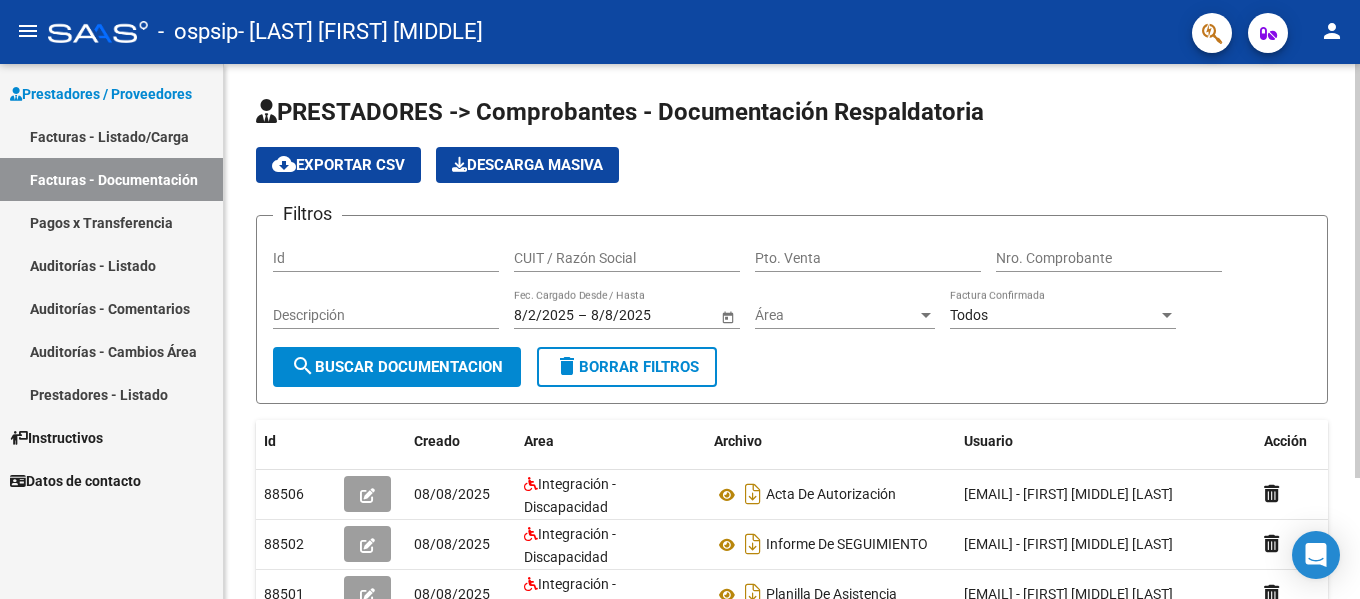 scroll, scrollTop: 100, scrollLeft: 0, axis: vertical 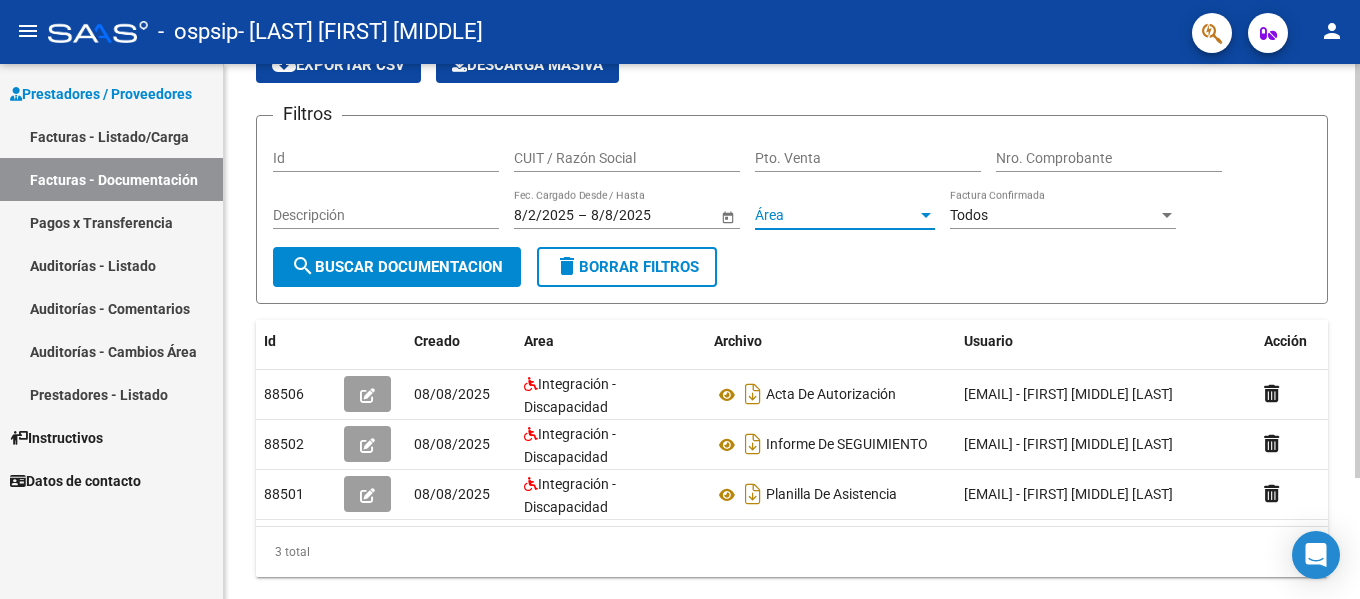 click at bounding box center (926, 215) 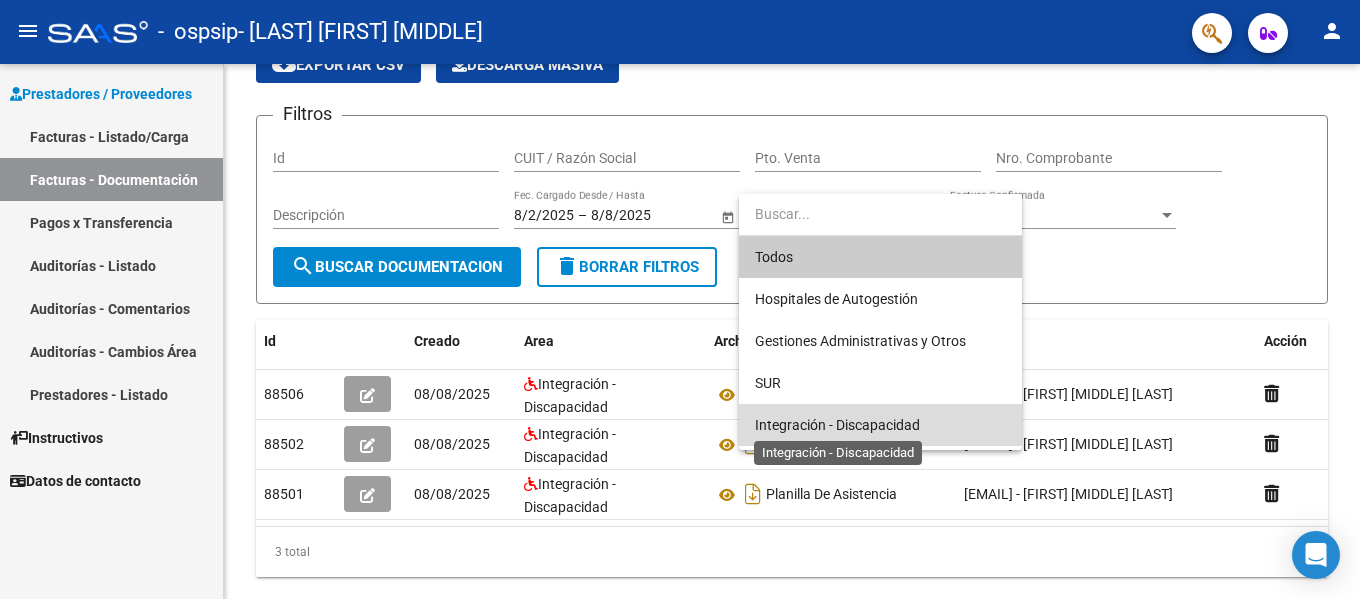 click on "Integración - Discapacidad" at bounding box center [837, 425] 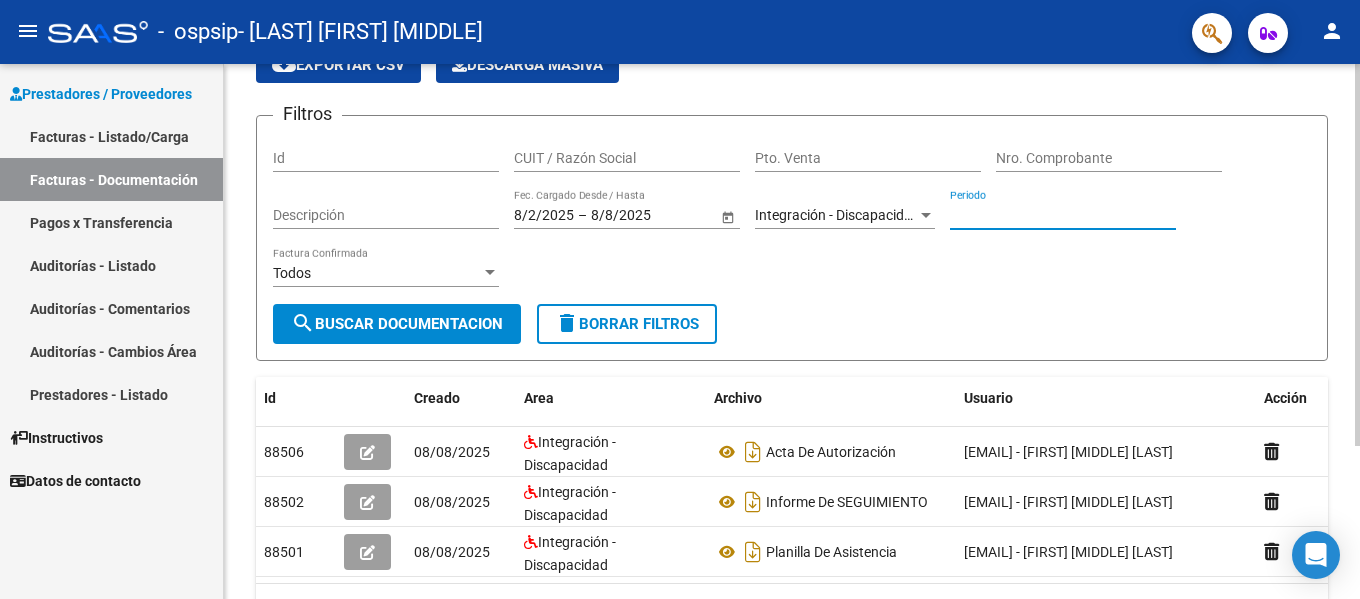 click on "Periodo" at bounding box center (1063, 215) 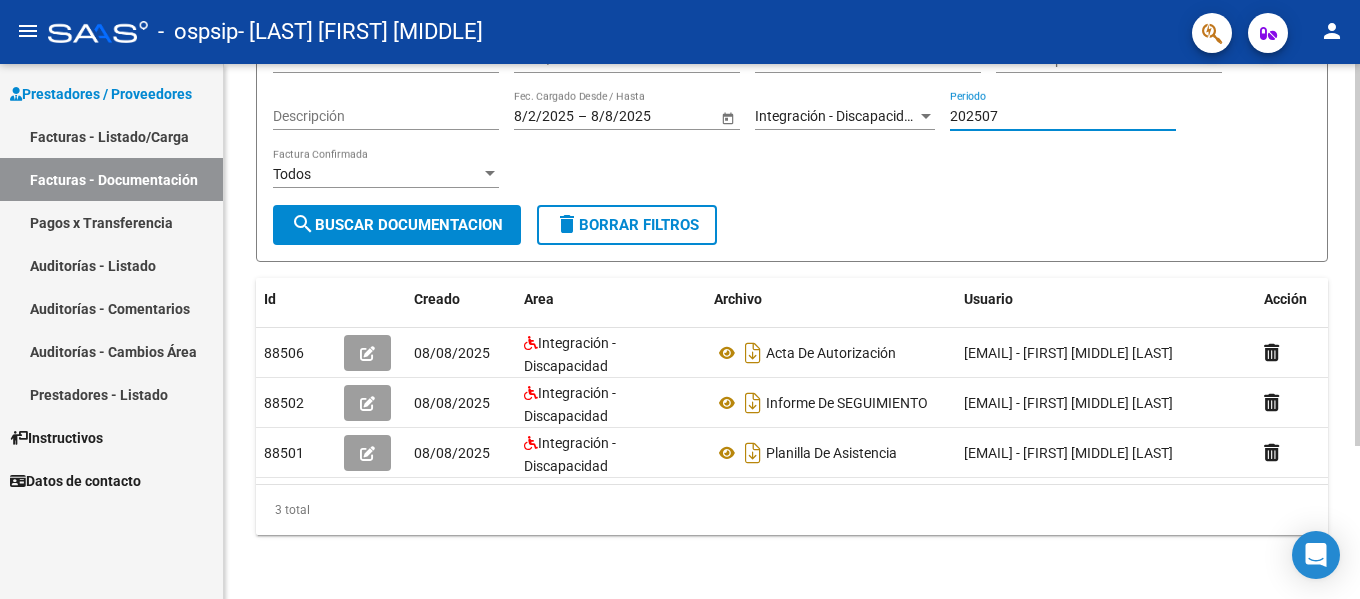 scroll, scrollTop: 0, scrollLeft: 0, axis: both 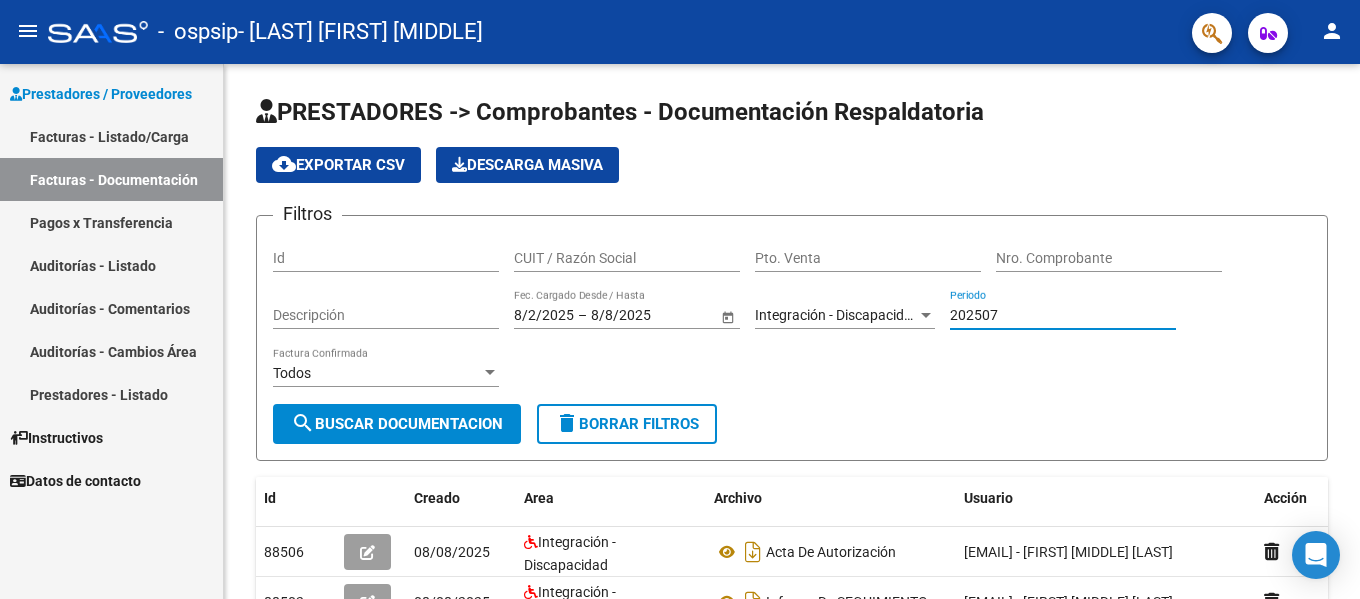 type on "202507" 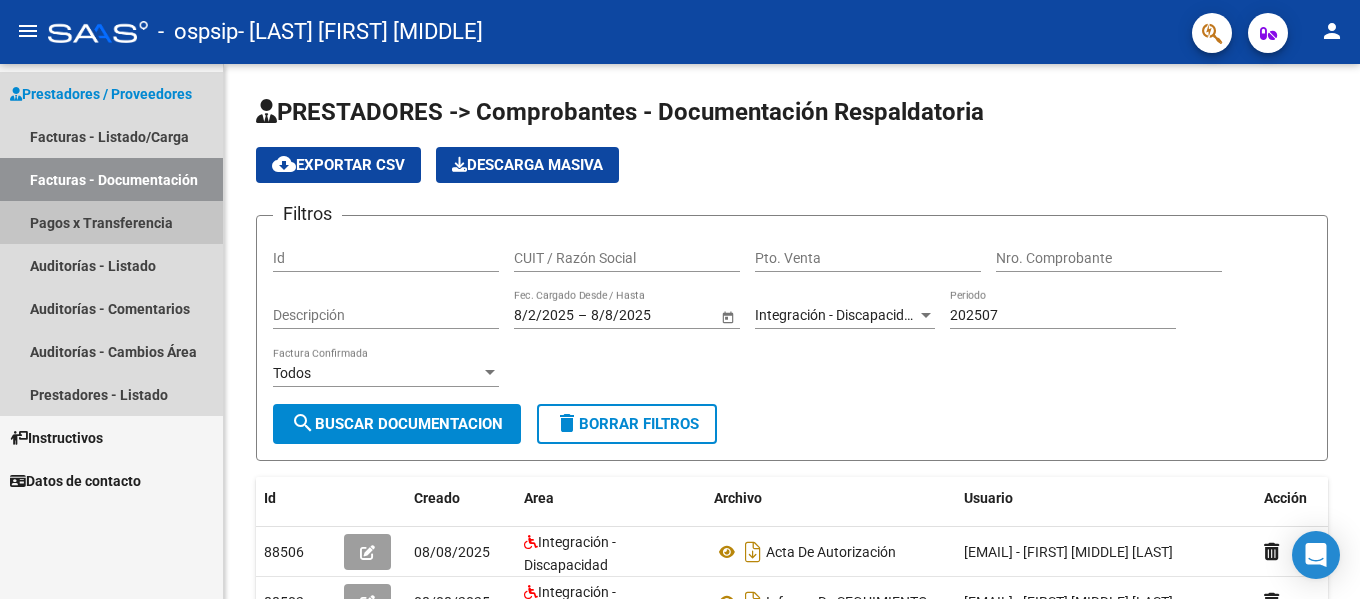 click on "Pagos x Transferencia" at bounding box center (111, 222) 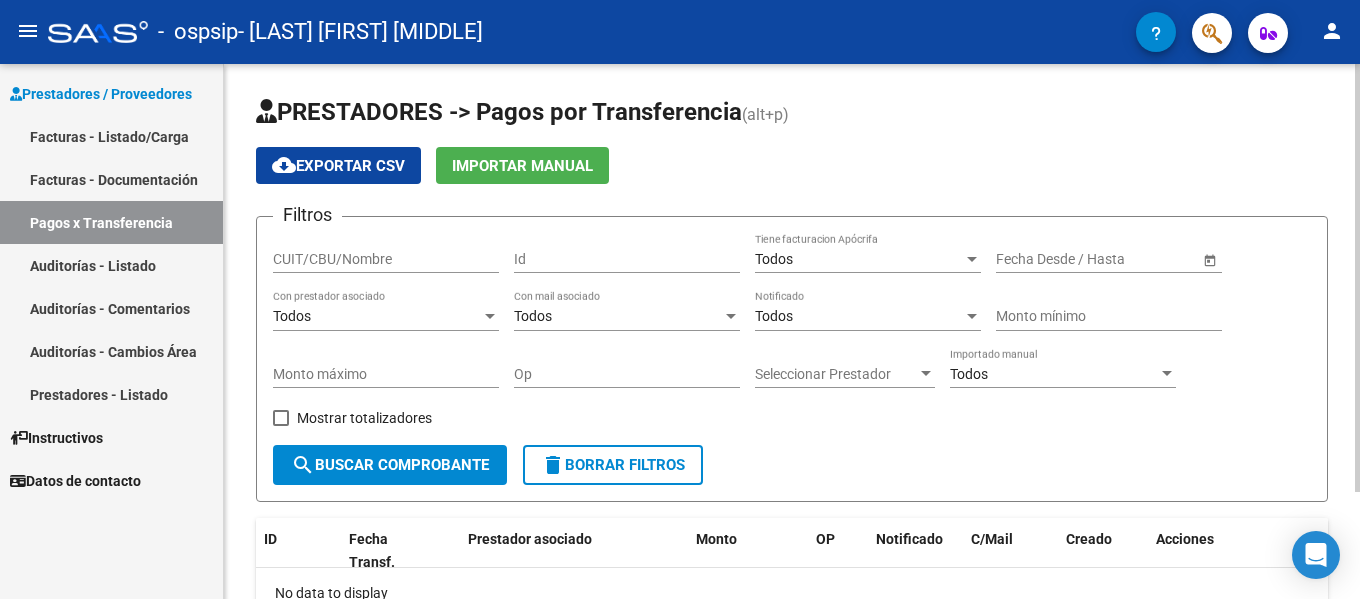scroll, scrollTop: 134, scrollLeft: 0, axis: vertical 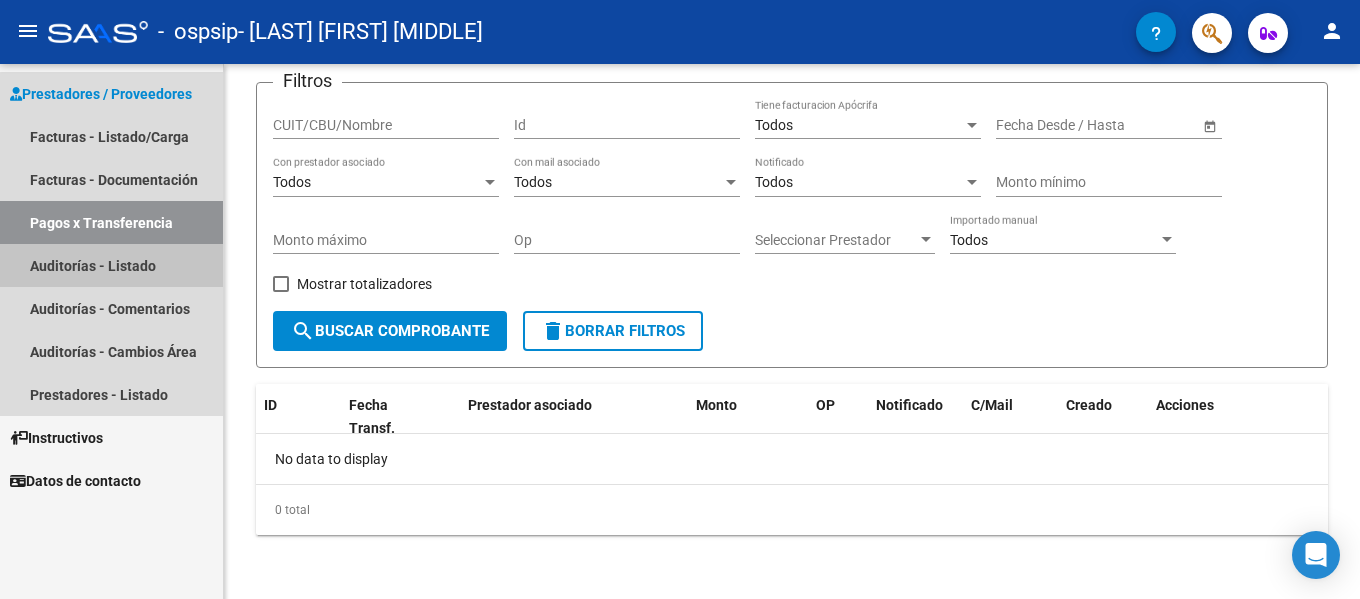 click on "Auditorías - Listado" at bounding box center (111, 265) 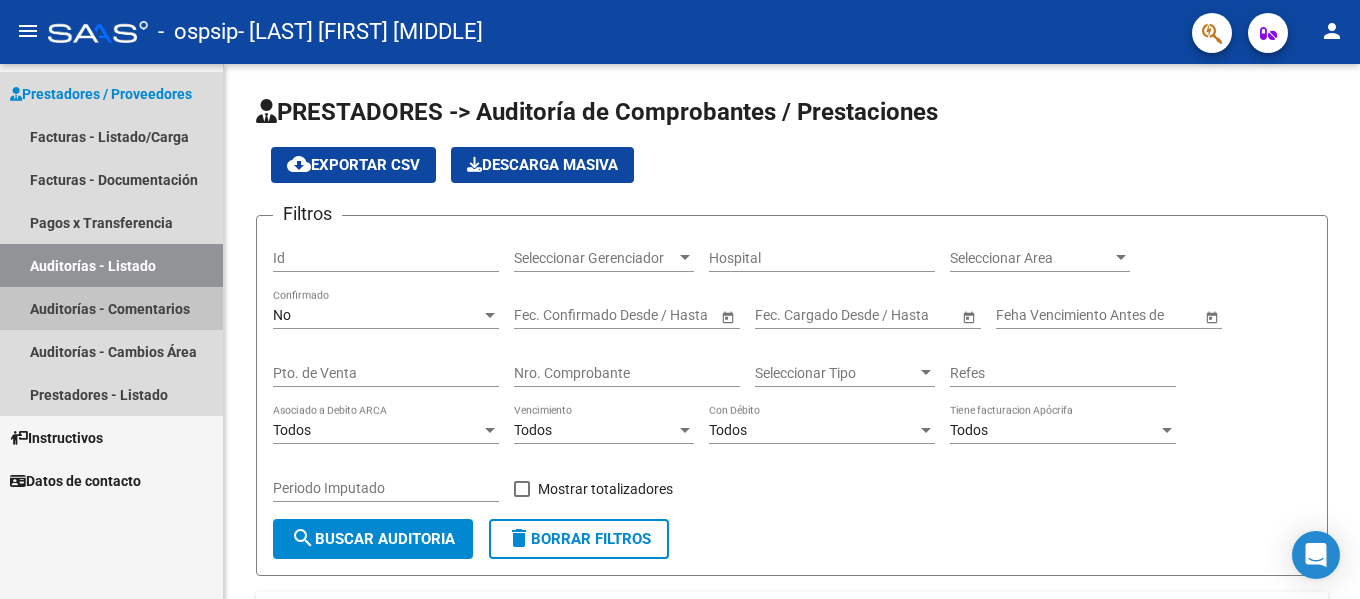 click on "Auditorías - Comentarios" at bounding box center (111, 308) 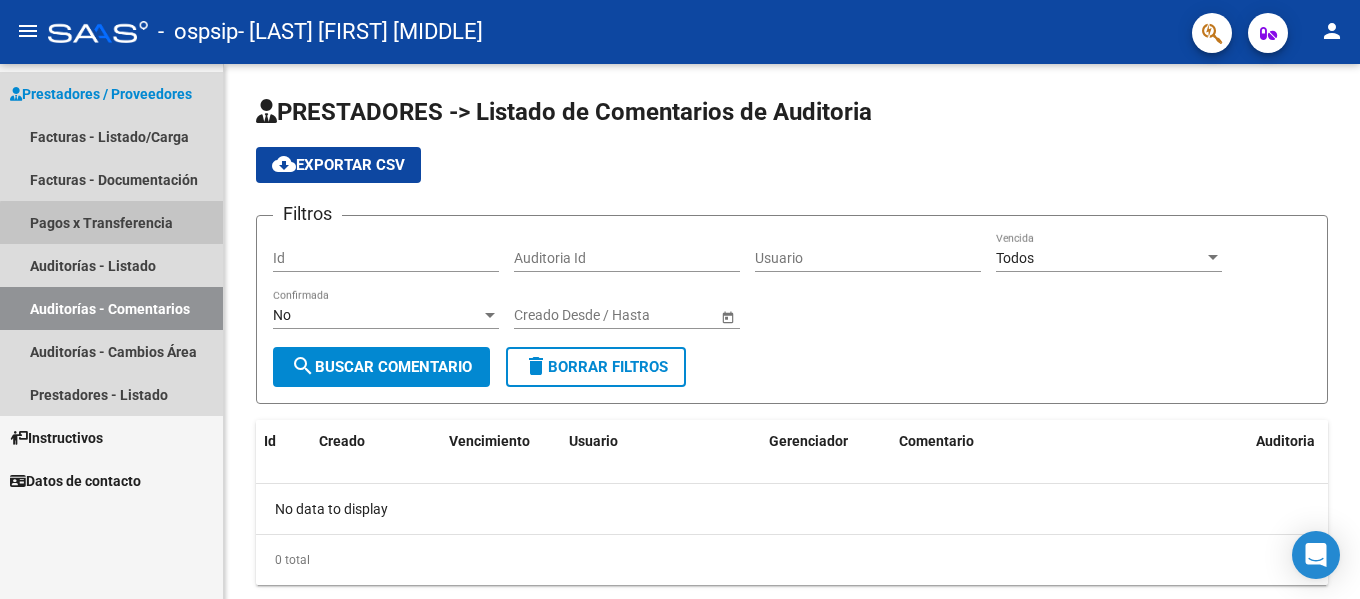 click on "Pagos x Transferencia" at bounding box center (111, 222) 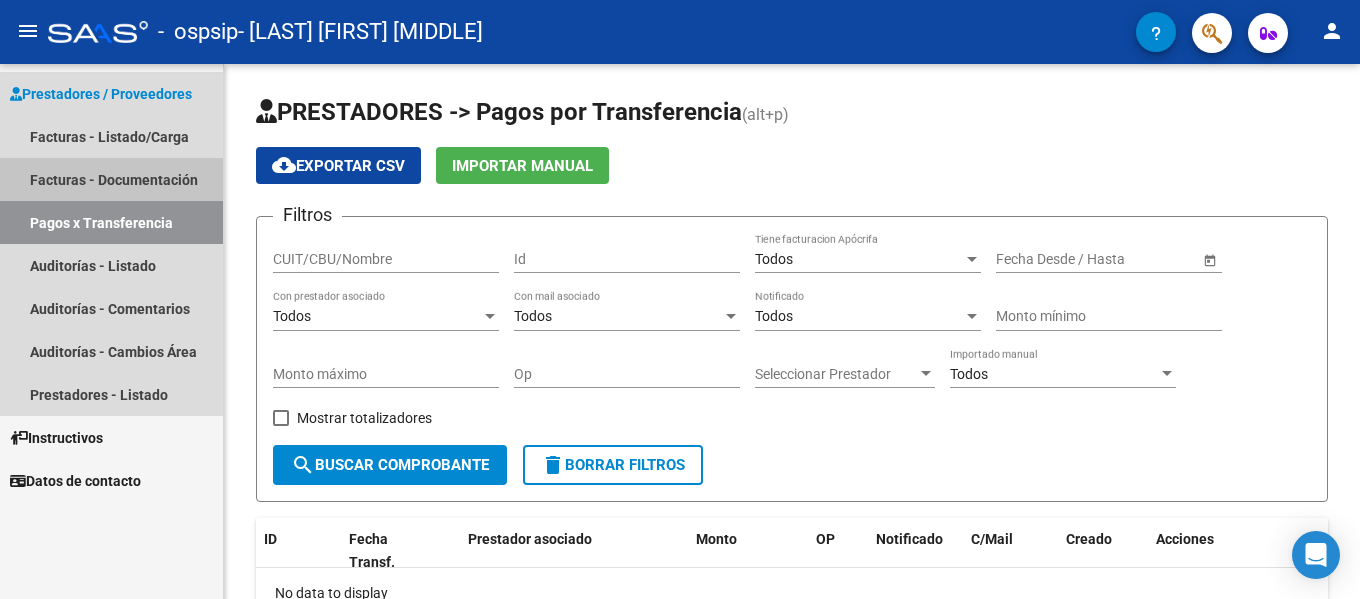 click on "Facturas - Documentación" at bounding box center [111, 179] 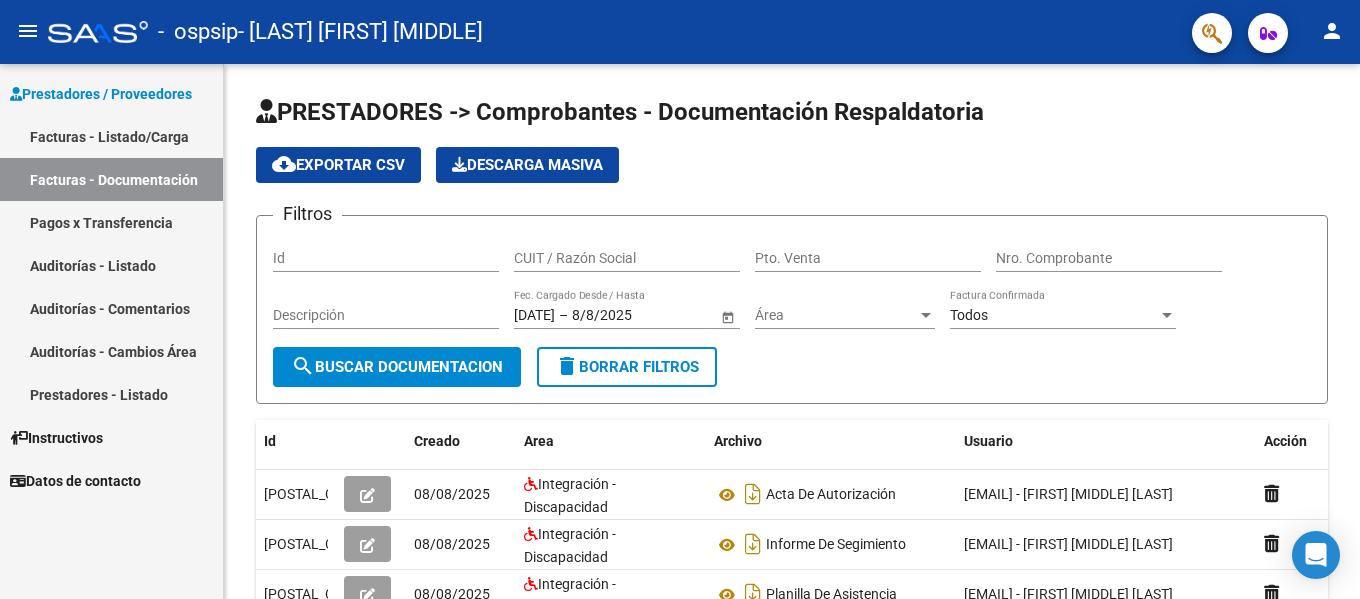 scroll, scrollTop: 0, scrollLeft: 0, axis: both 